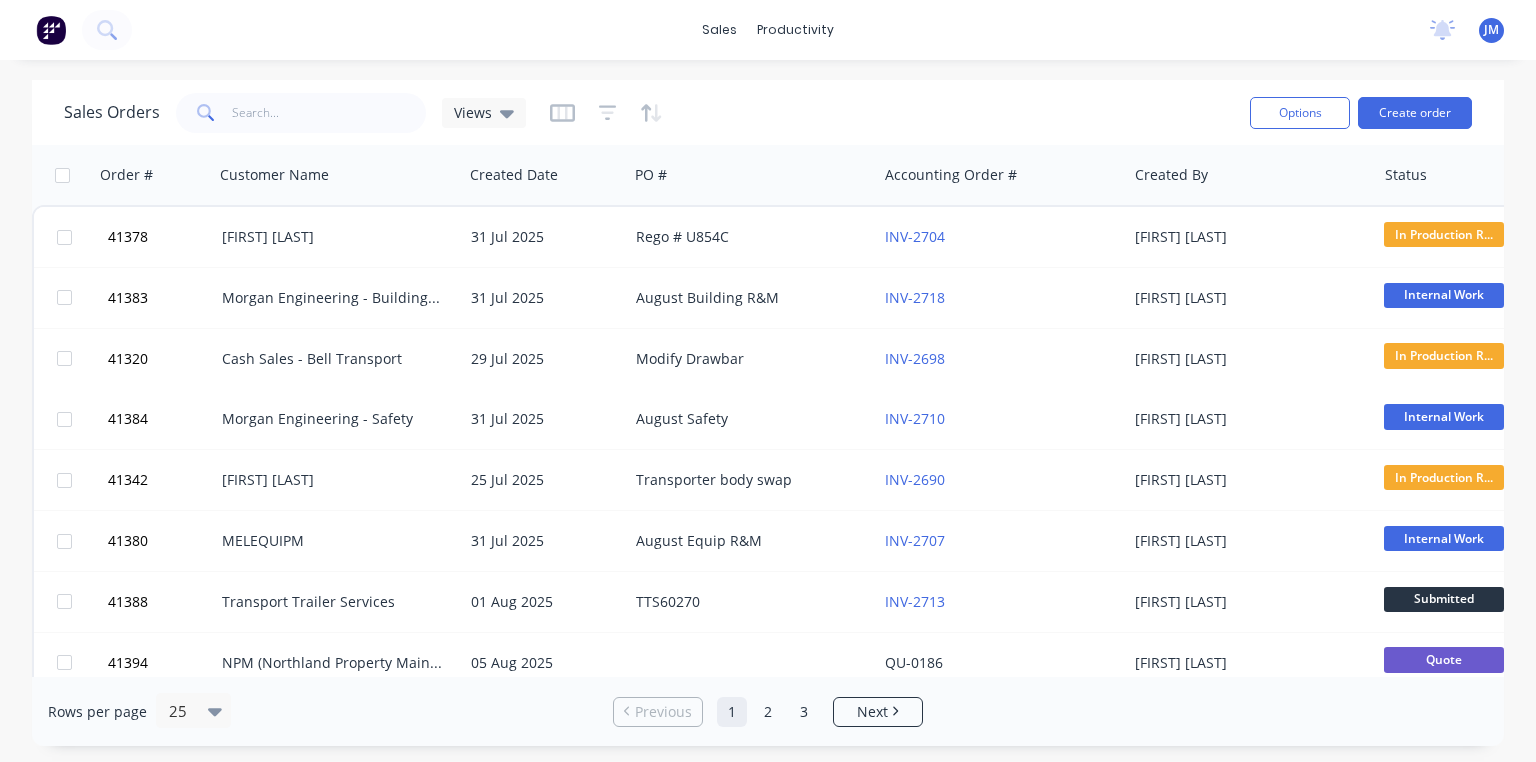 scroll, scrollTop: 0, scrollLeft: 0, axis: both 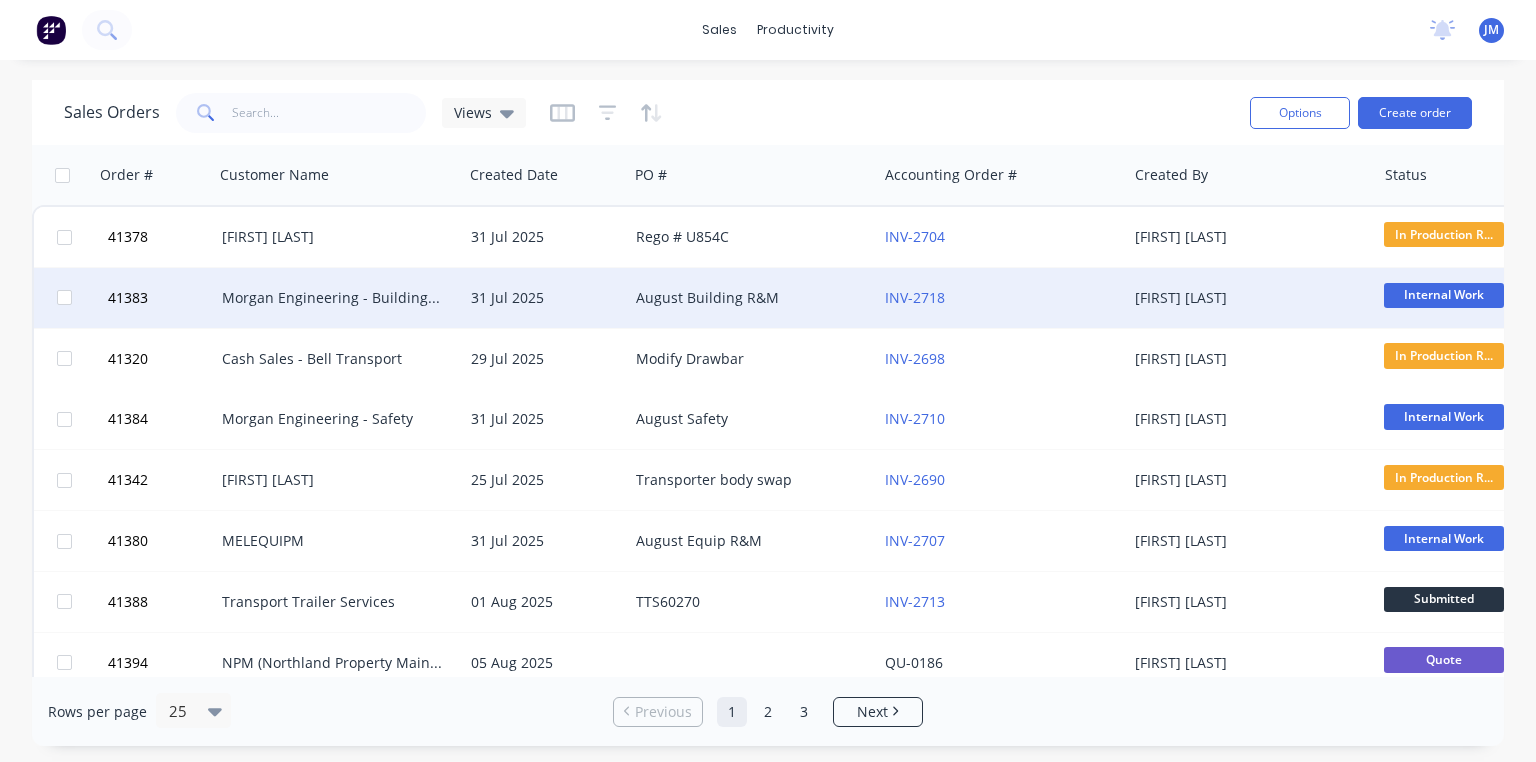 click on "Morgan Engineering - Building R M" at bounding box center (333, 298) 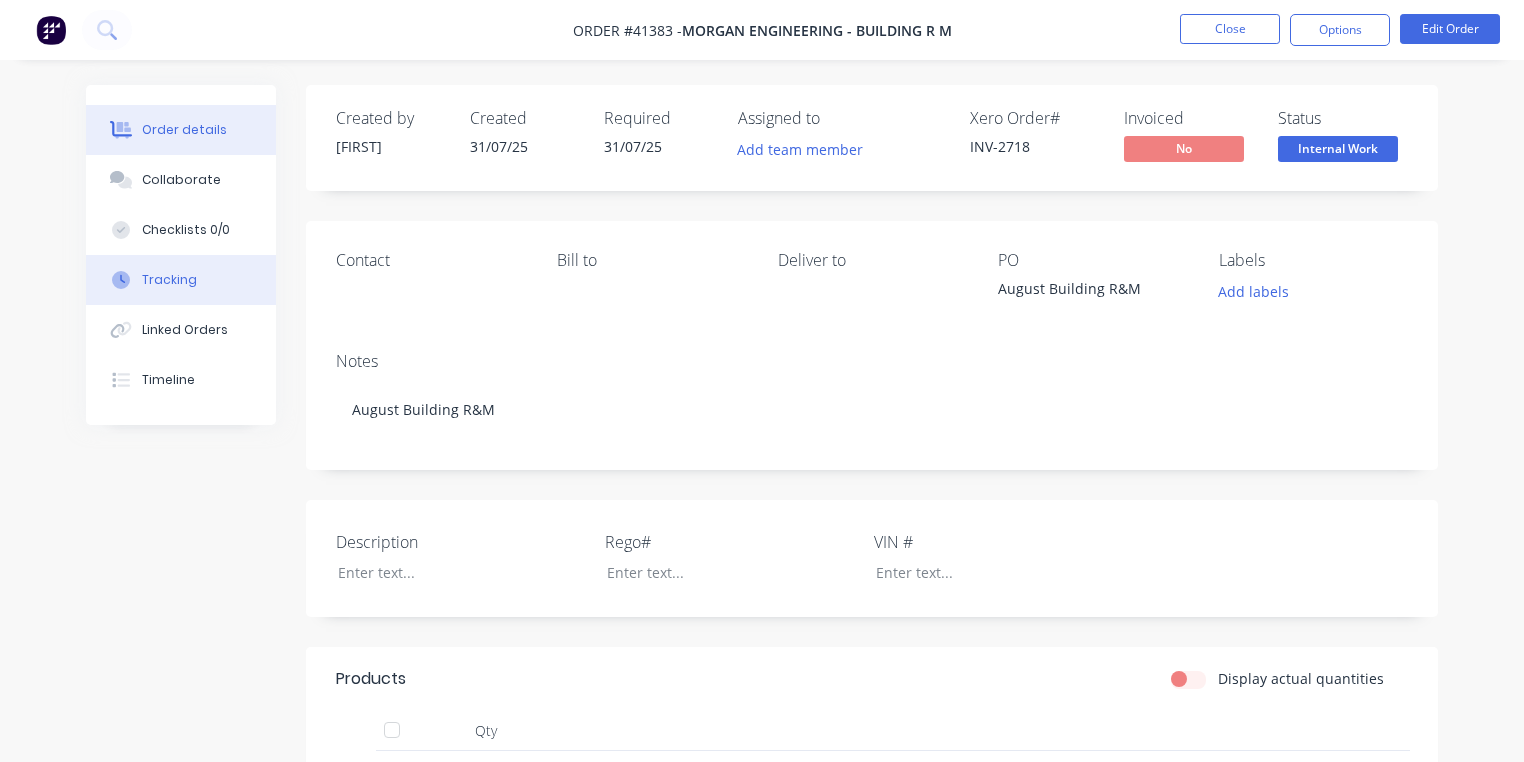 click on "Tracking" at bounding box center (181, 280) 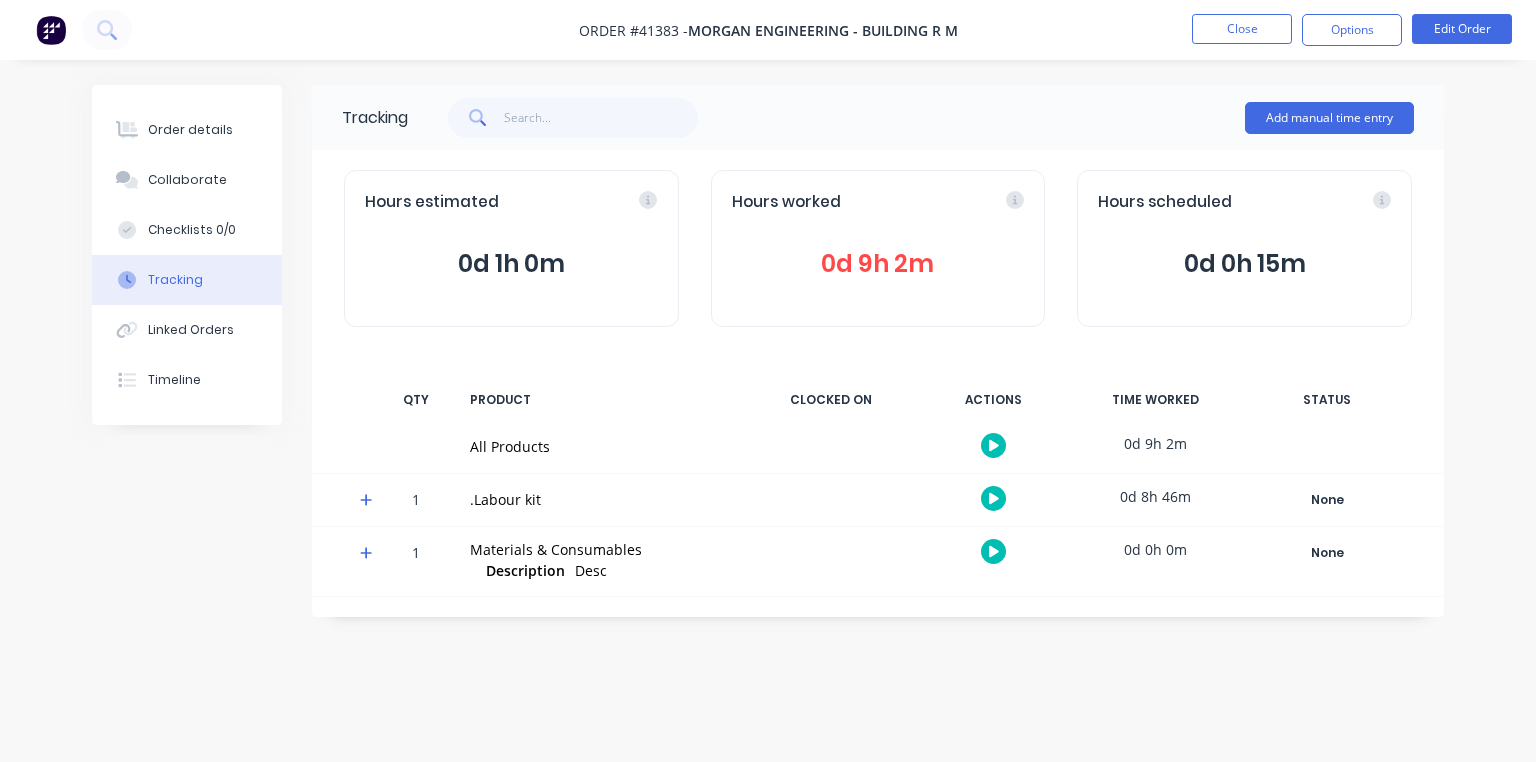 click 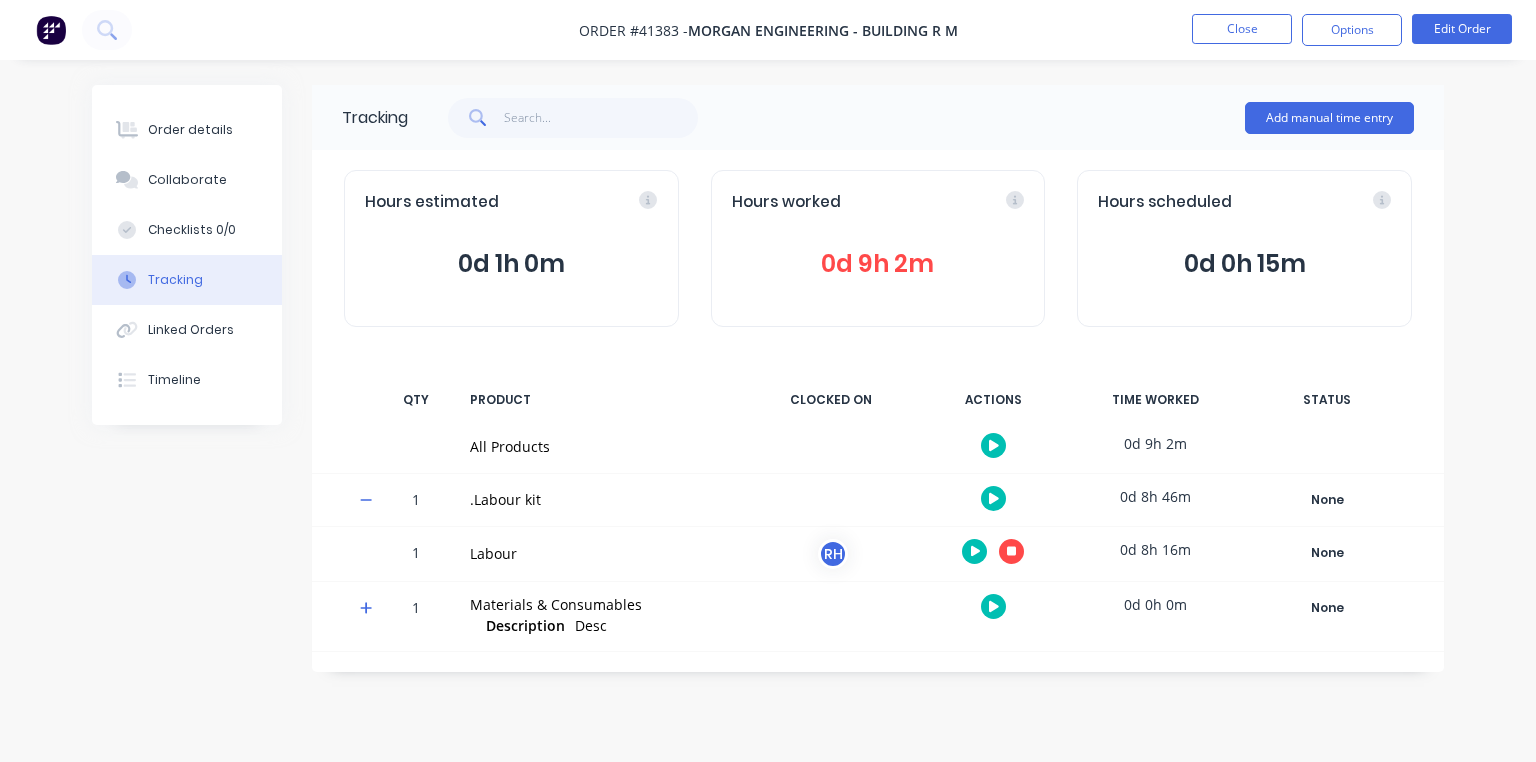click 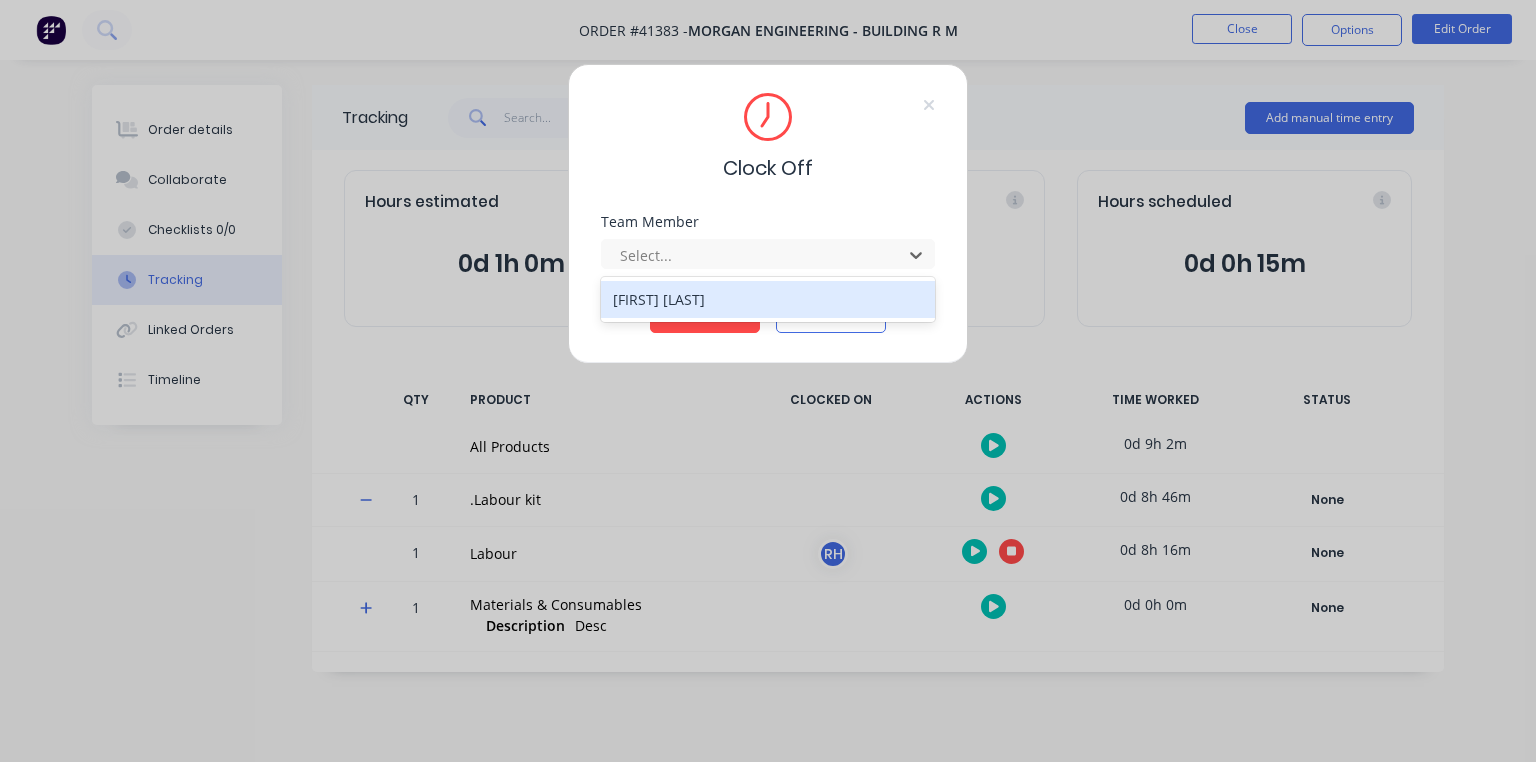 click on "[FIRST] [LAST]" at bounding box center (768, 299) 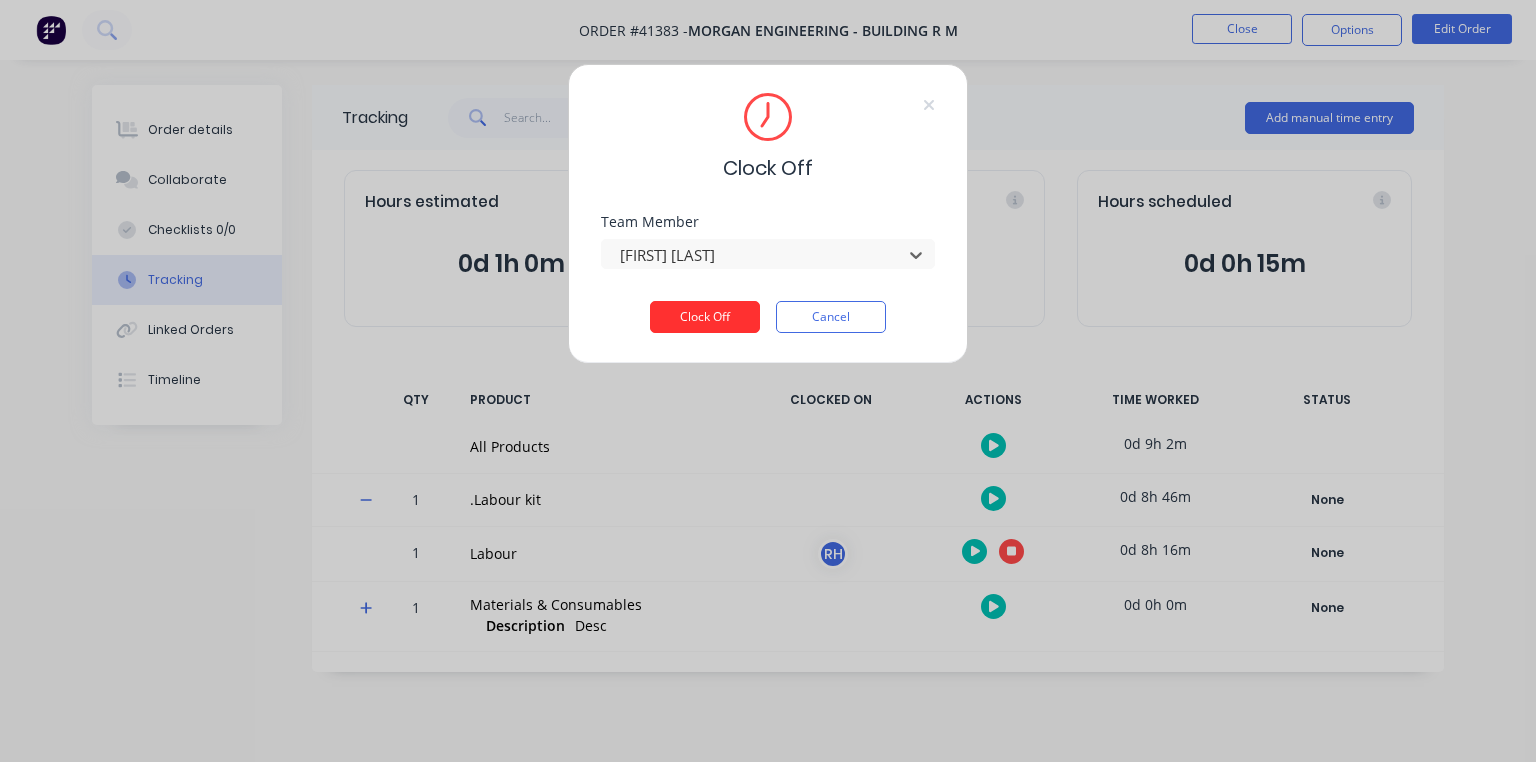 click on "Clock Off" at bounding box center (705, 317) 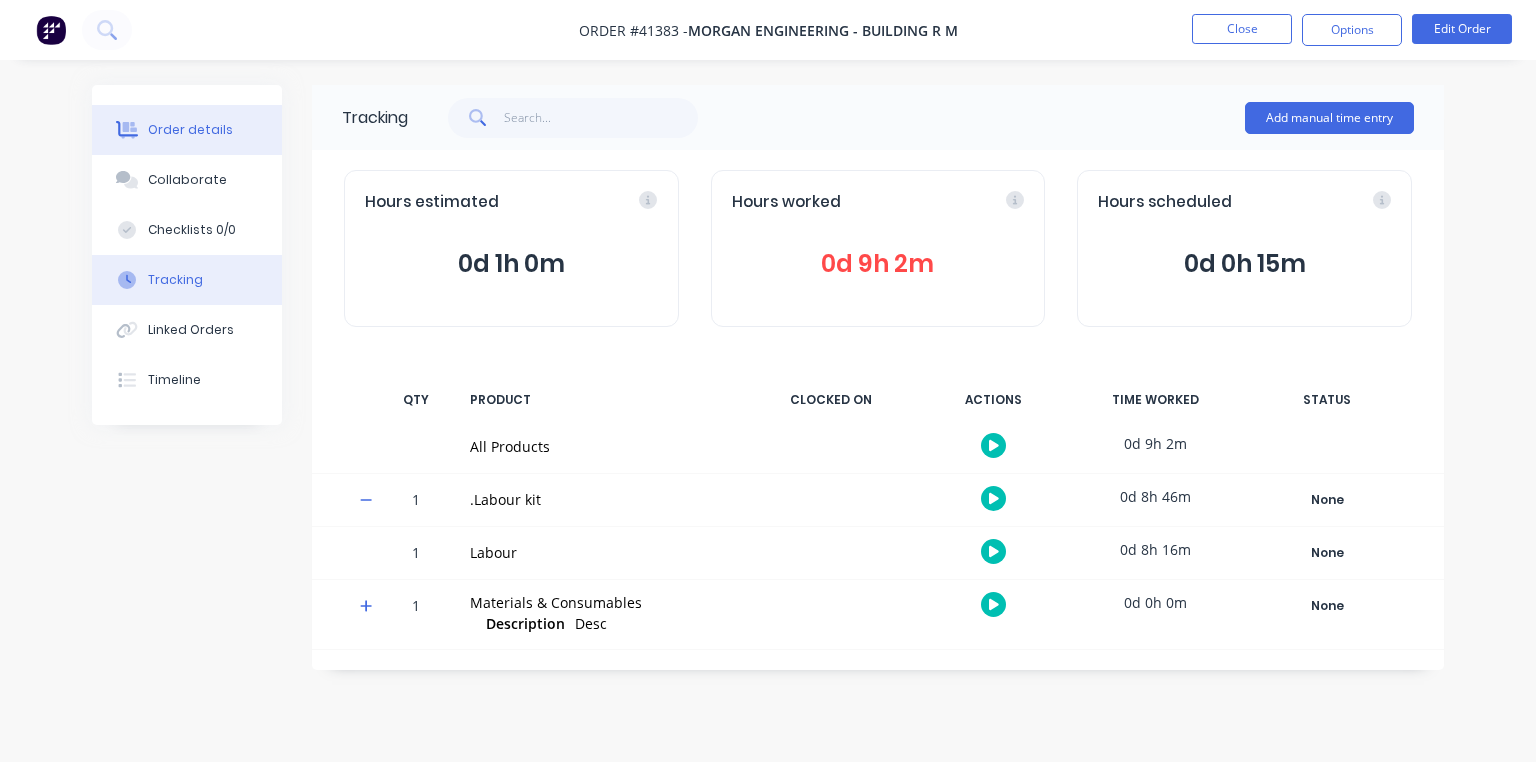 click on "Order details" at bounding box center (190, 130) 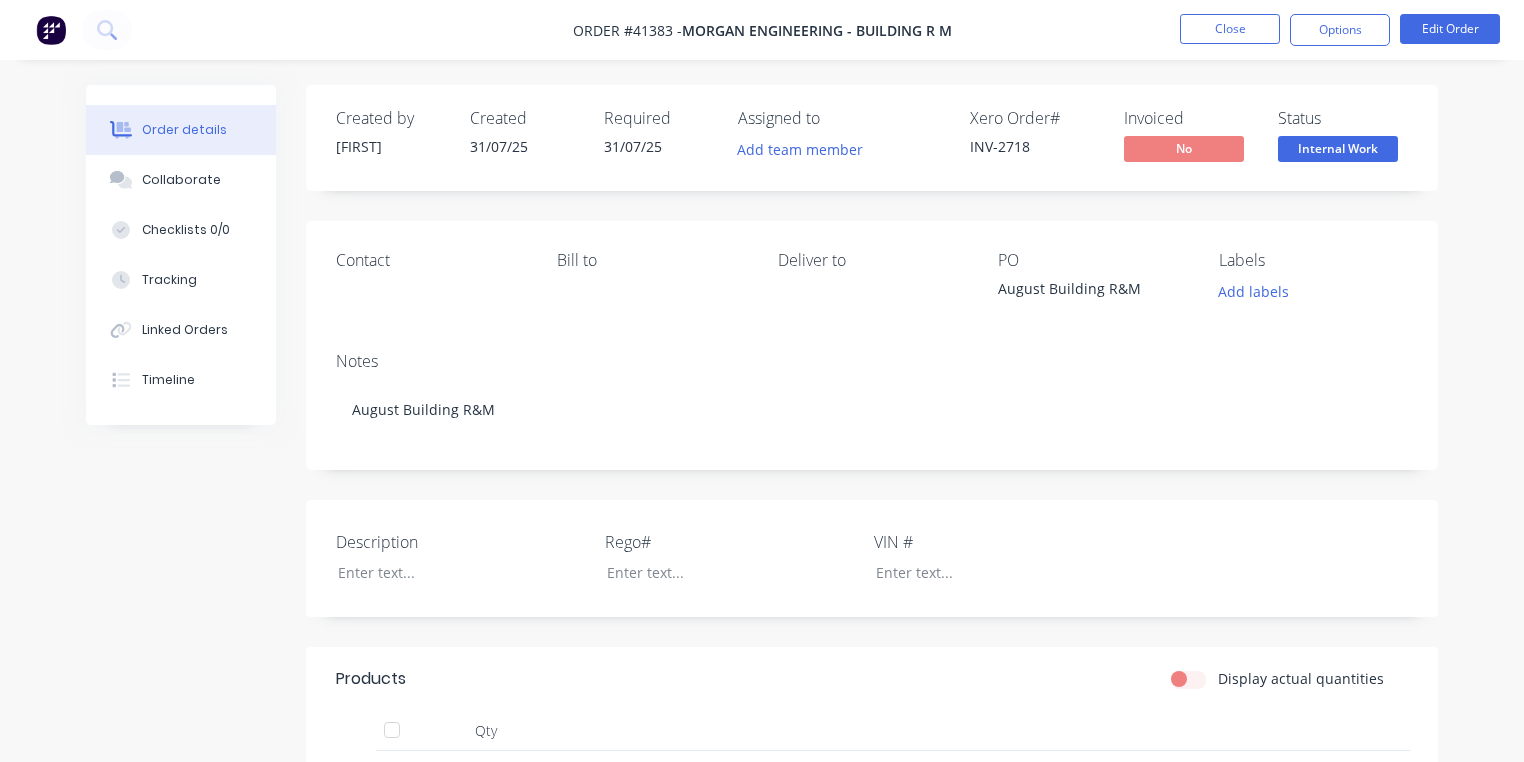 click at bounding box center [51, 30] 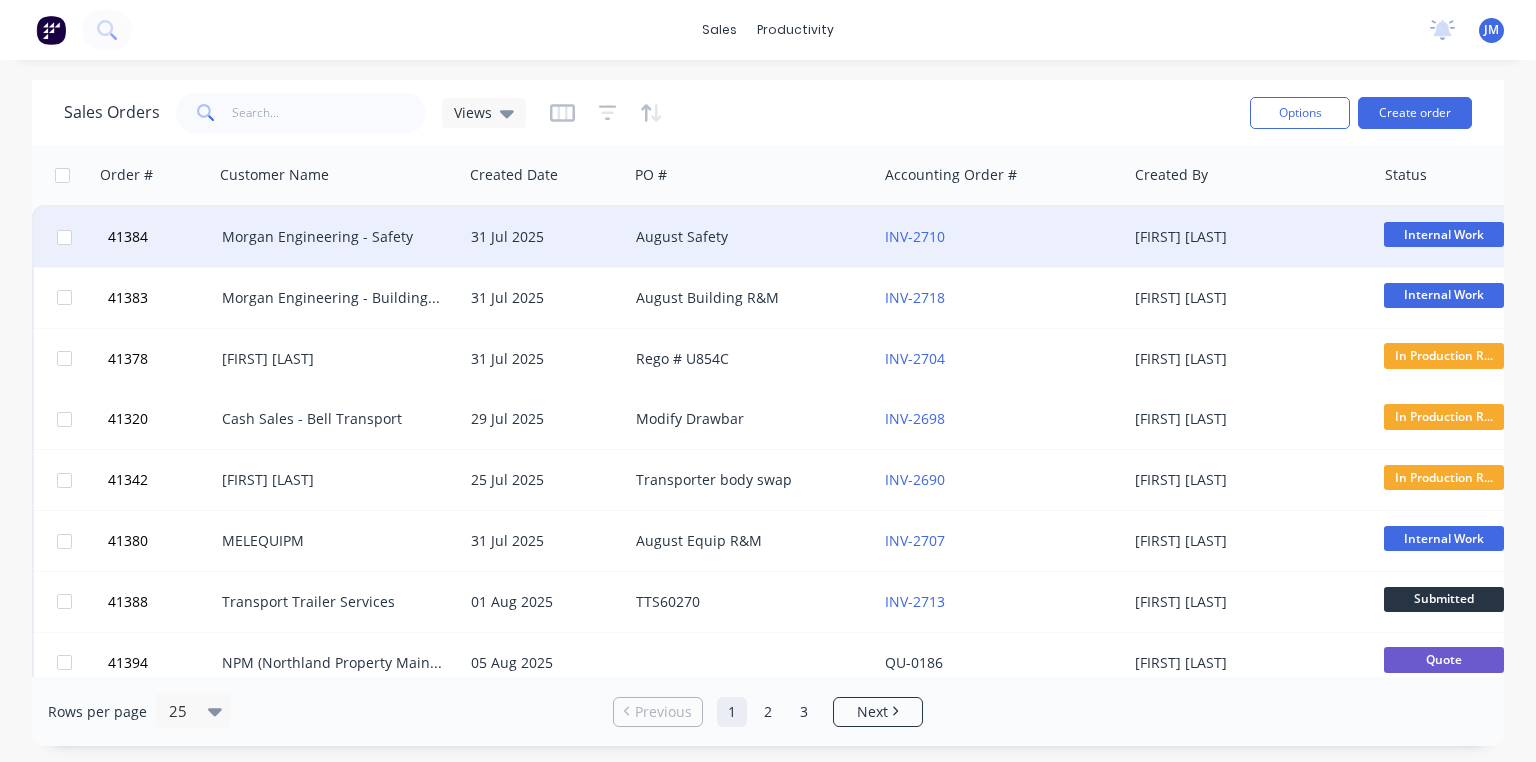 click on "Morgan Engineering - Safety" at bounding box center [333, 237] 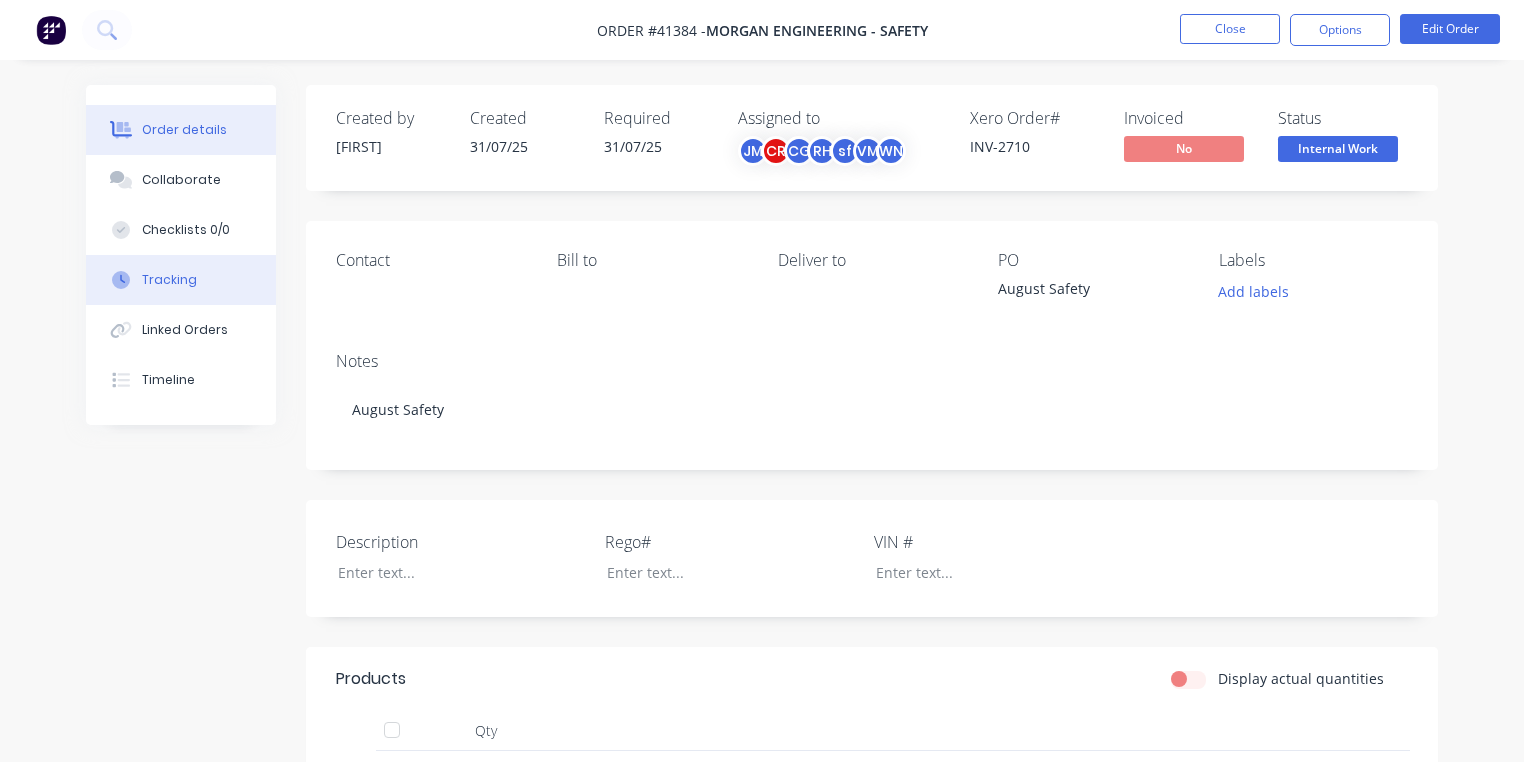 click on "Tracking" at bounding box center [181, 280] 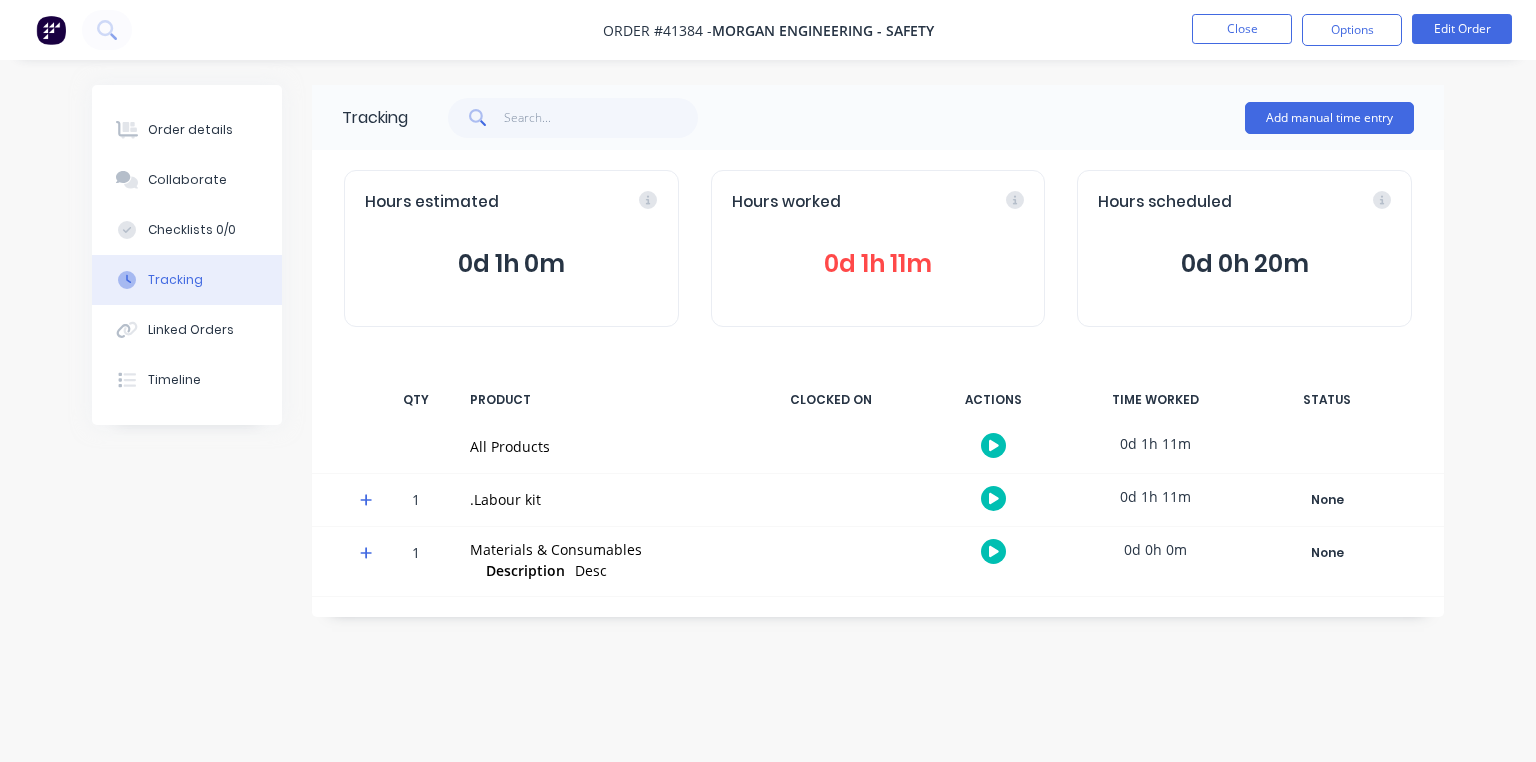 click 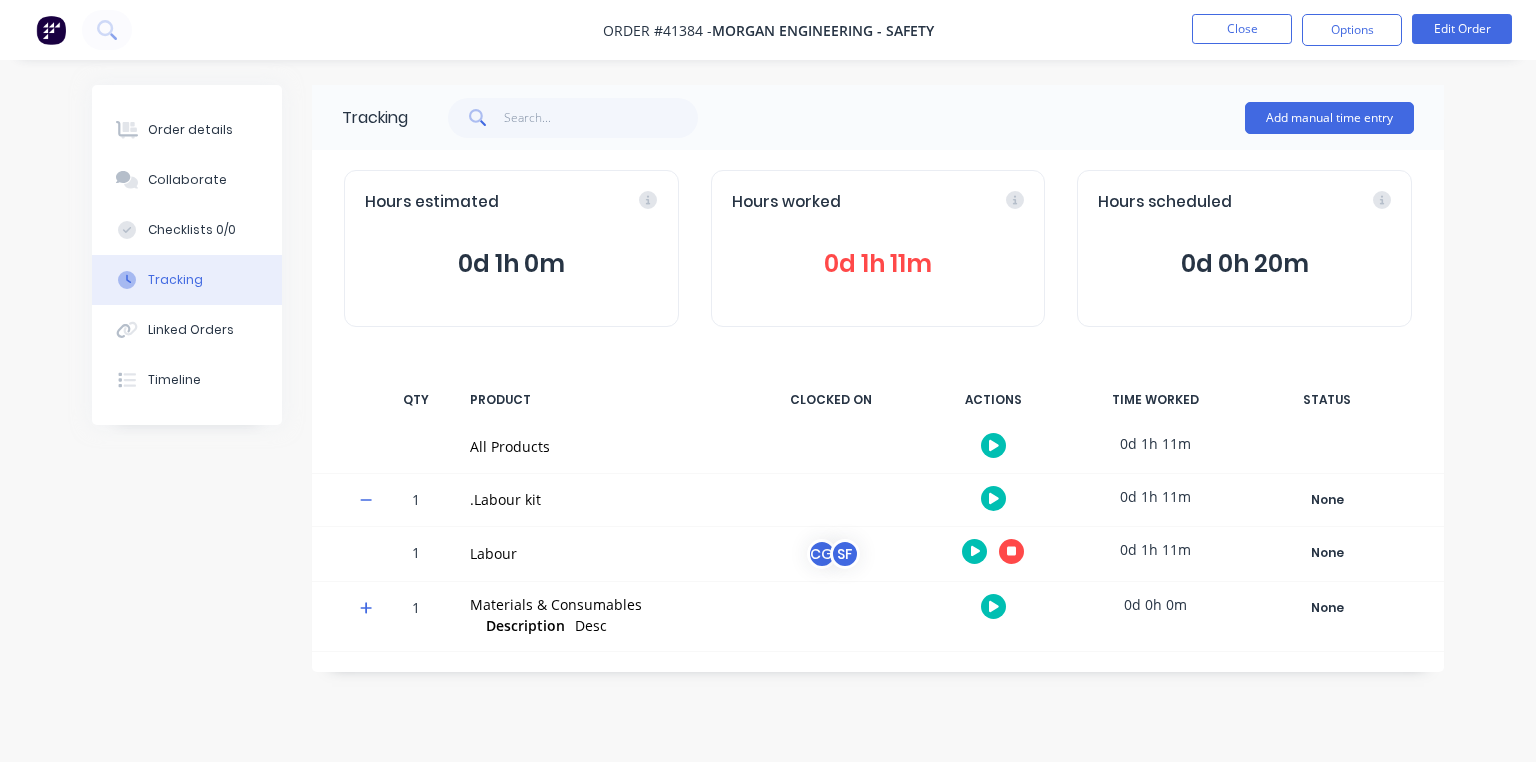click 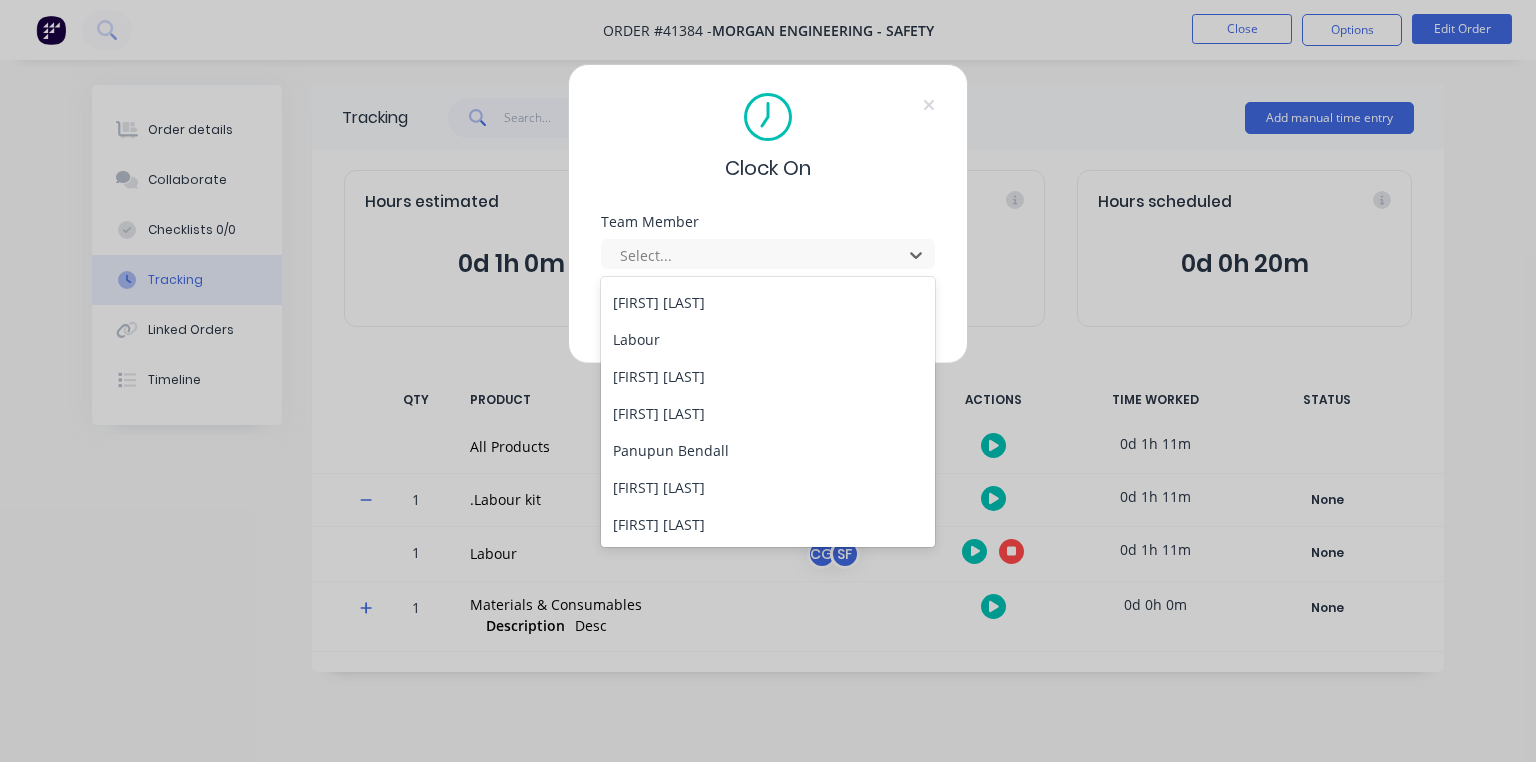 scroll, scrollTop: 218, scrollLeft: 0, axis: vertical 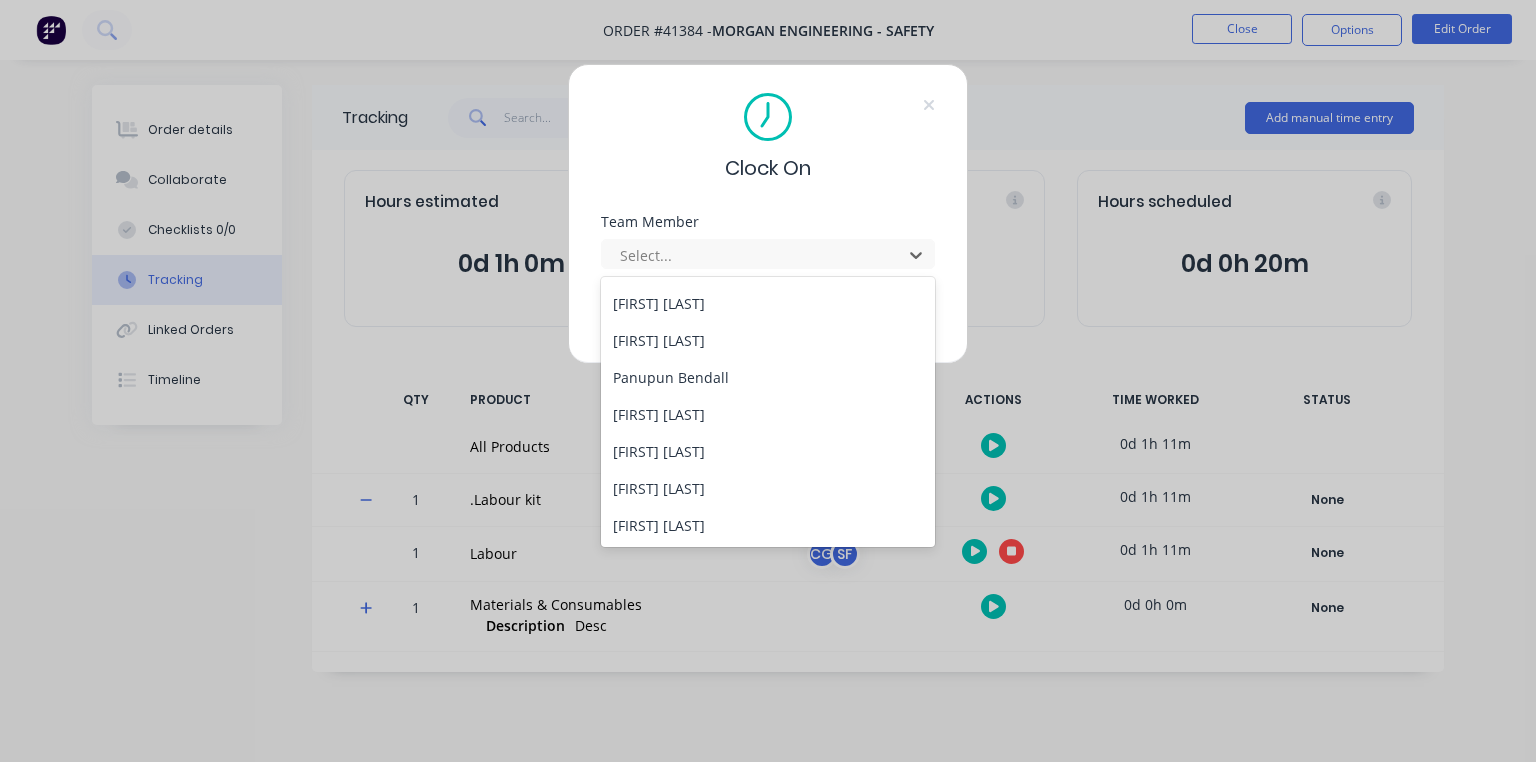 click on "[FIRST] [LAST]" at bounding box center (768, 414) 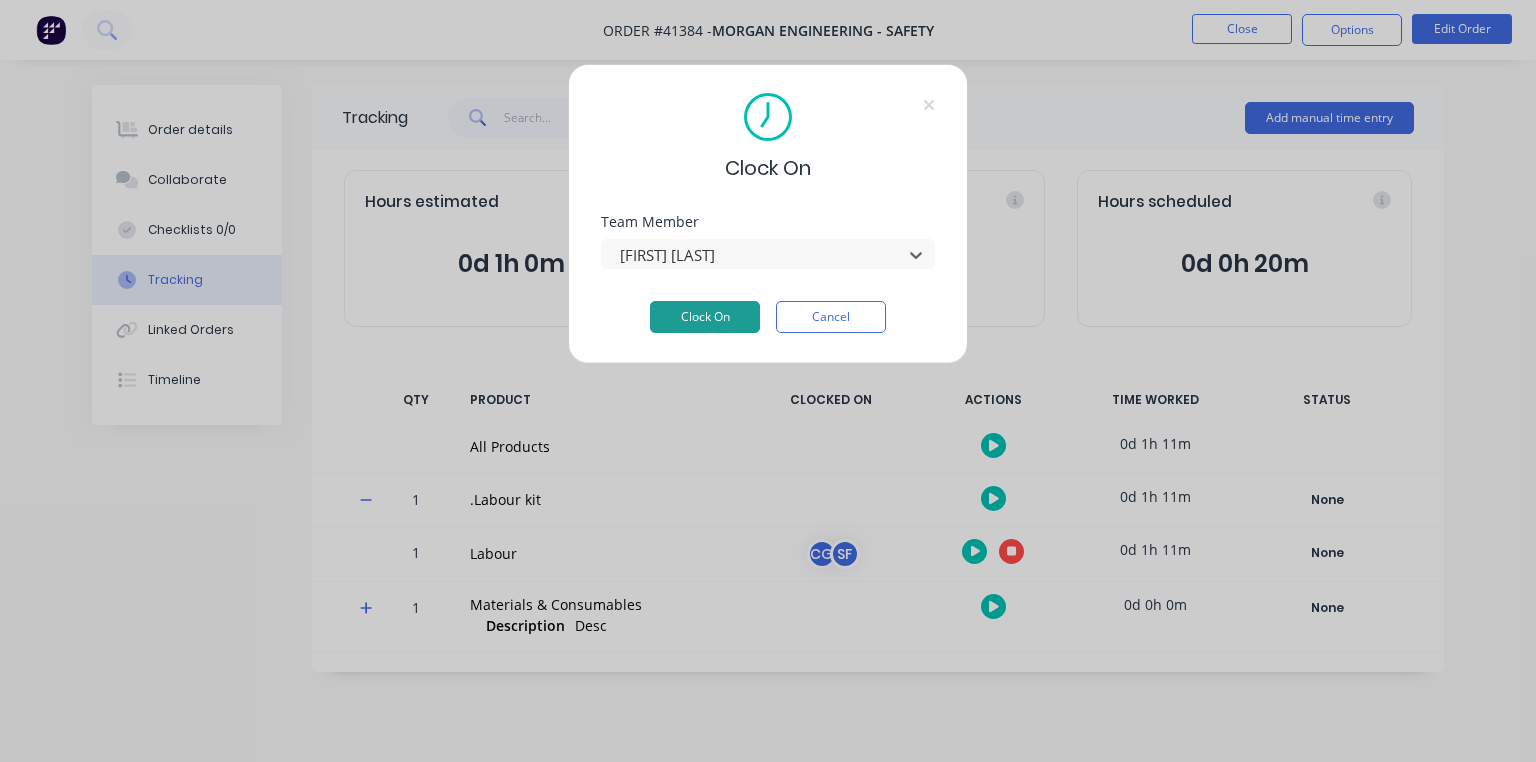 click on "Clock On" at bounding box center [705, 317] 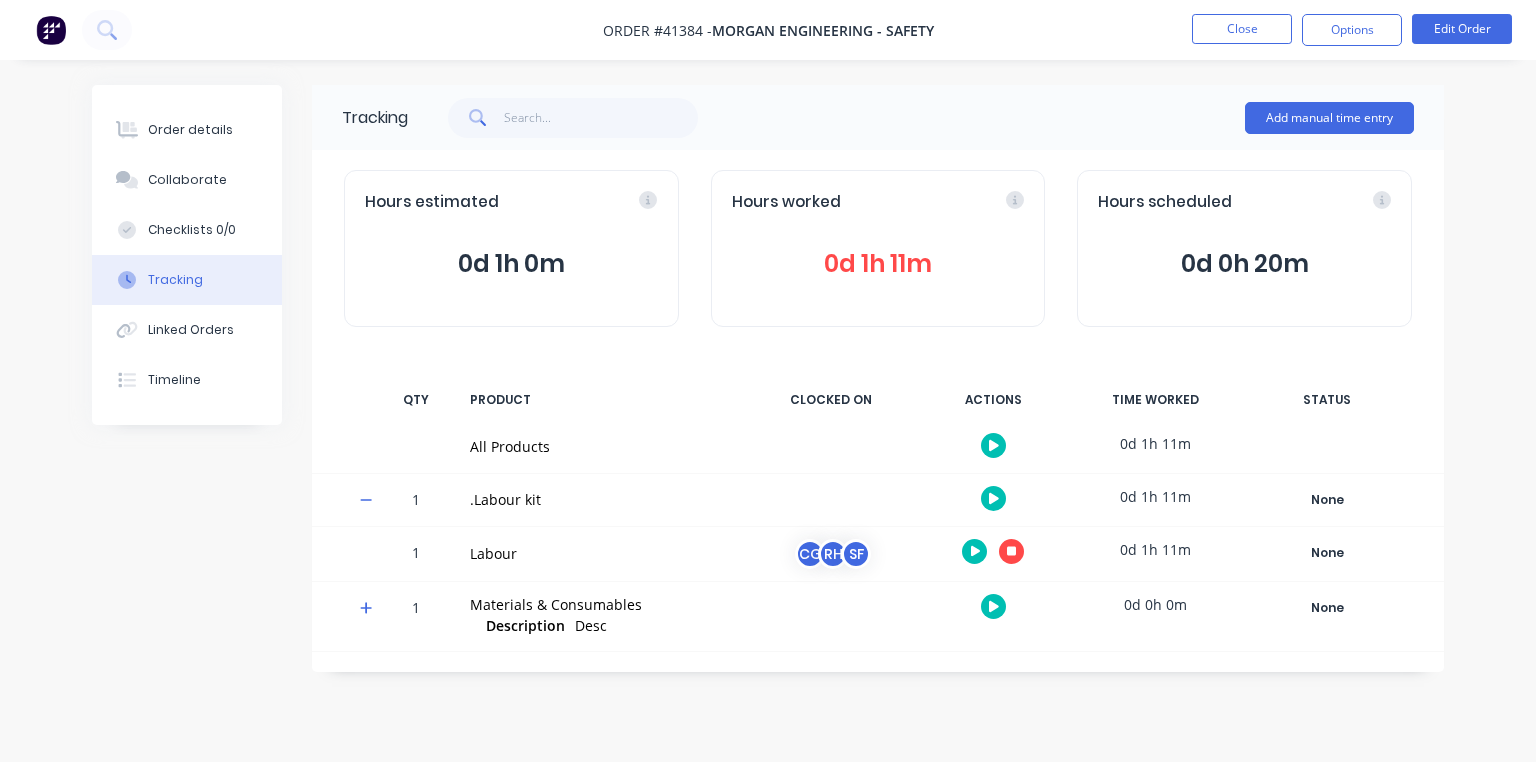 click at bounding box center [51, 30] 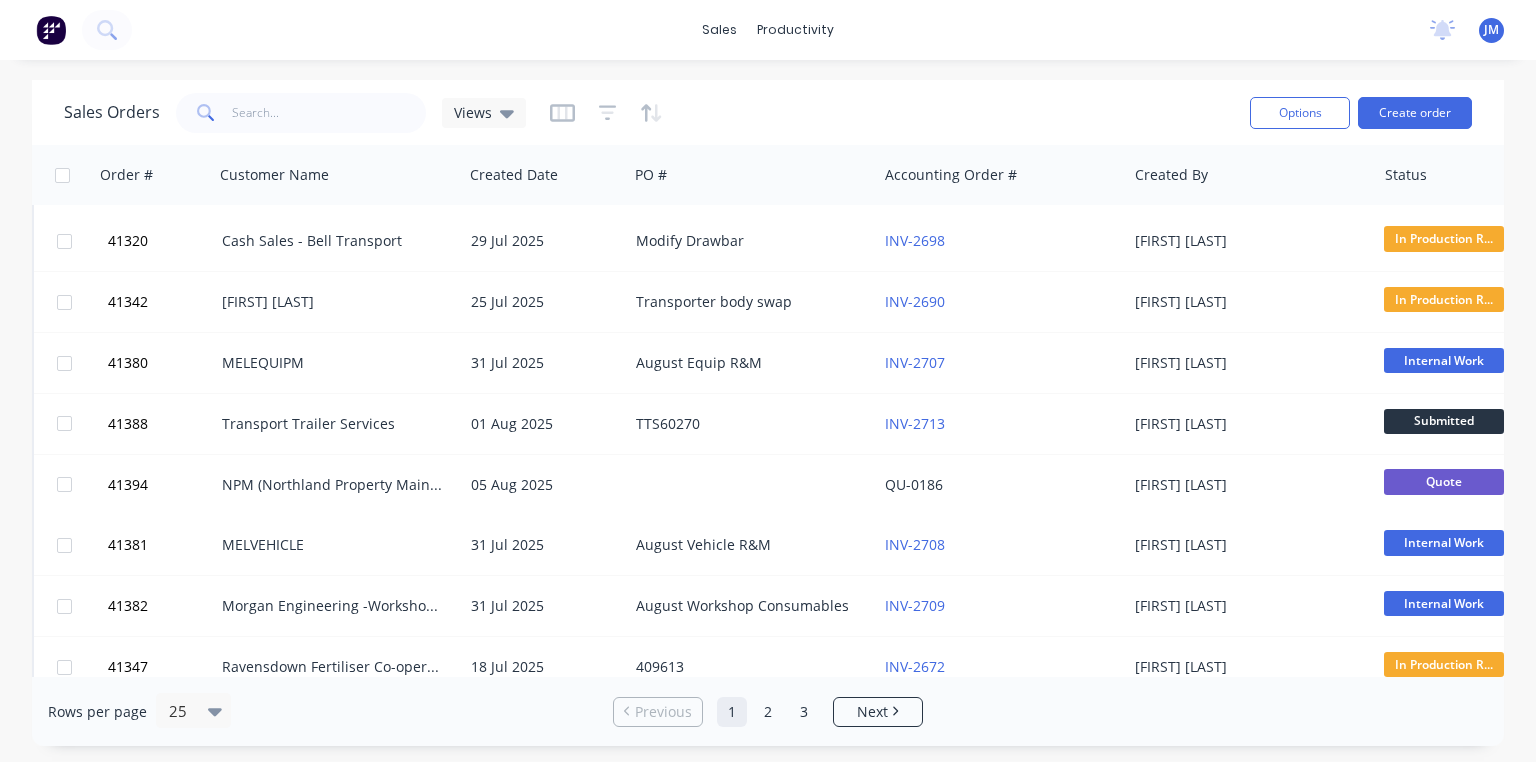 scroll, scrollTop: 179, scrollLeft: 0, axis: vertical 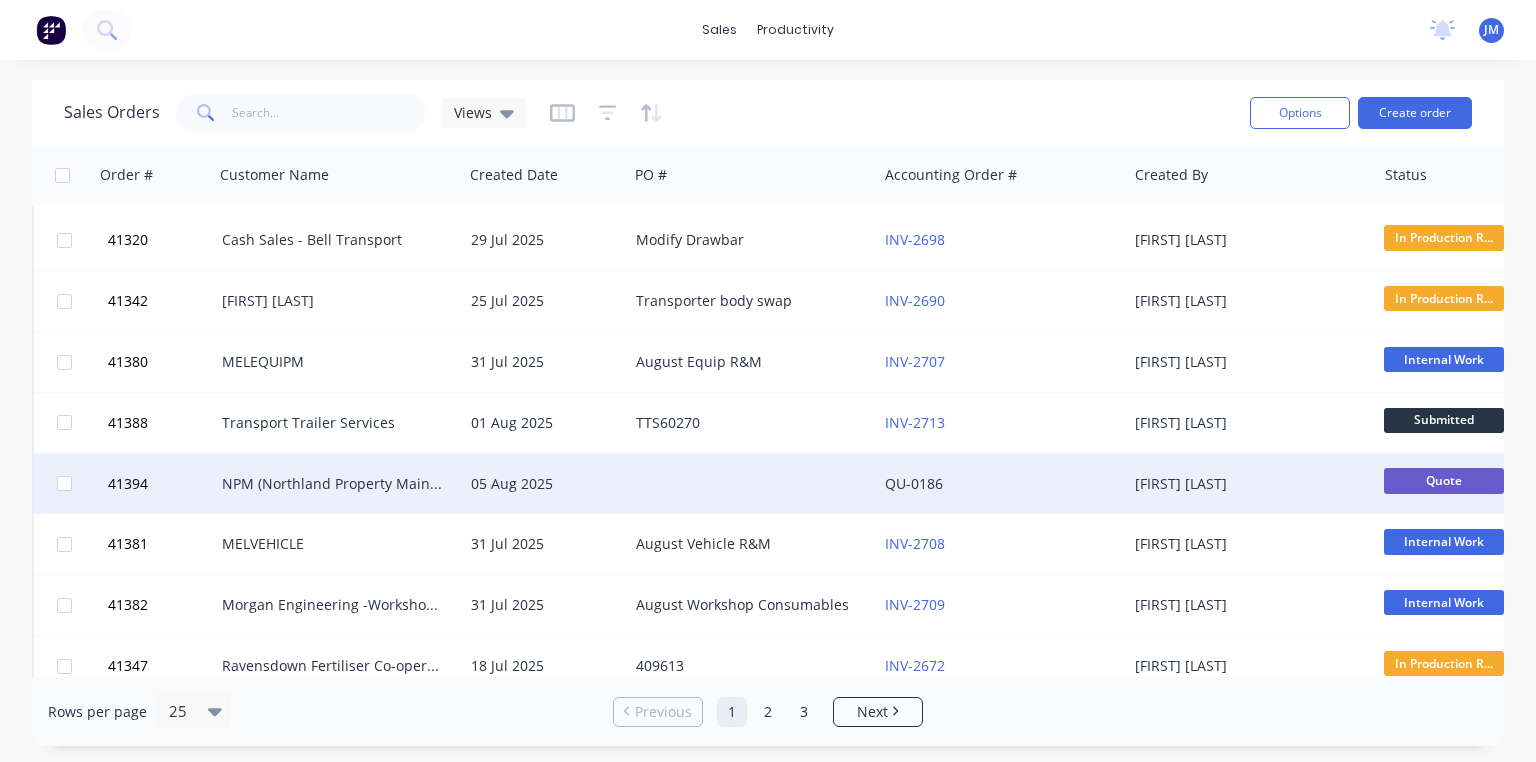 click on "NPM (Northland Property Maintenance)" at bounding box center (333, 484) 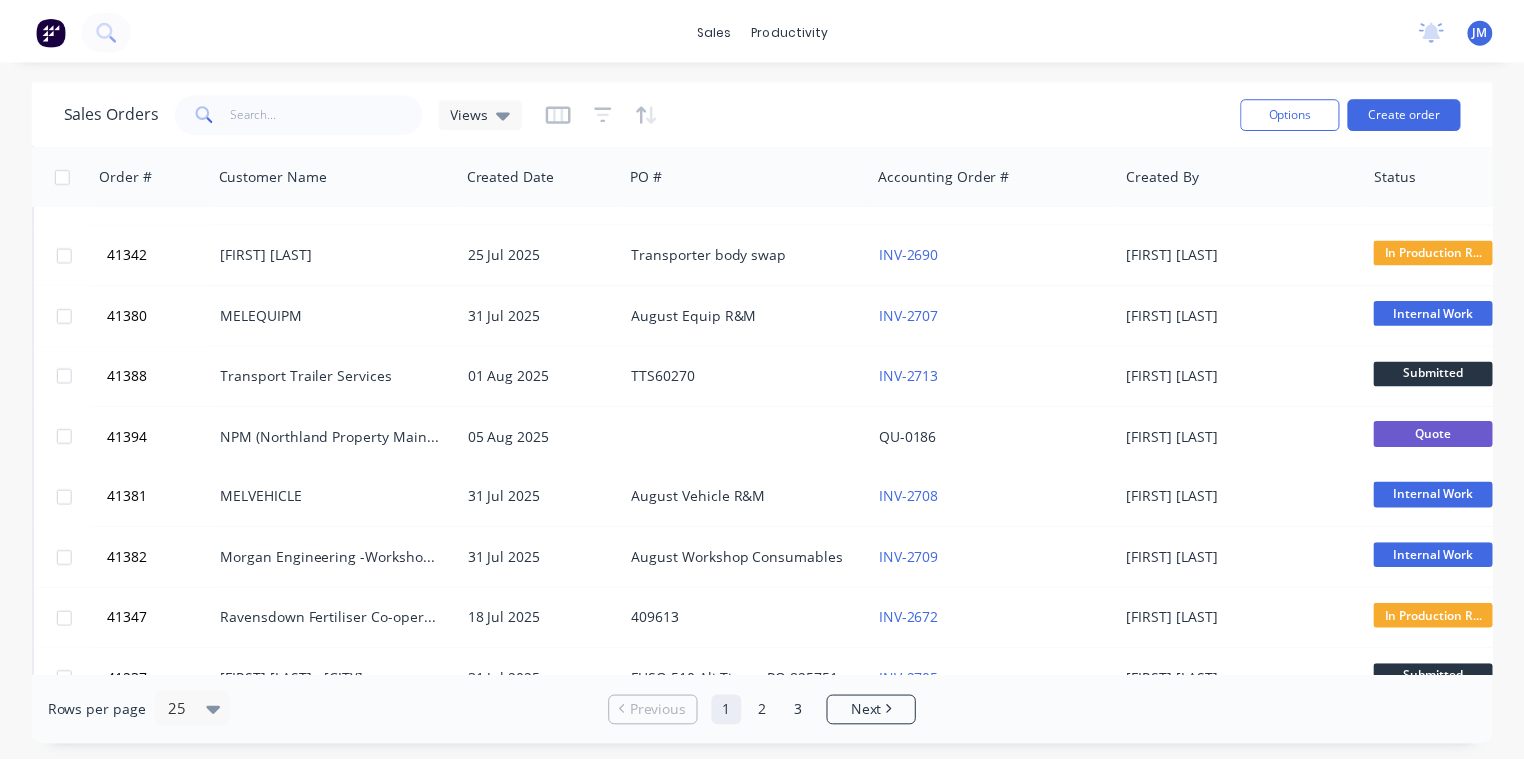 scroll, scrollTop: 0, scrollLeft: 0, axis: both 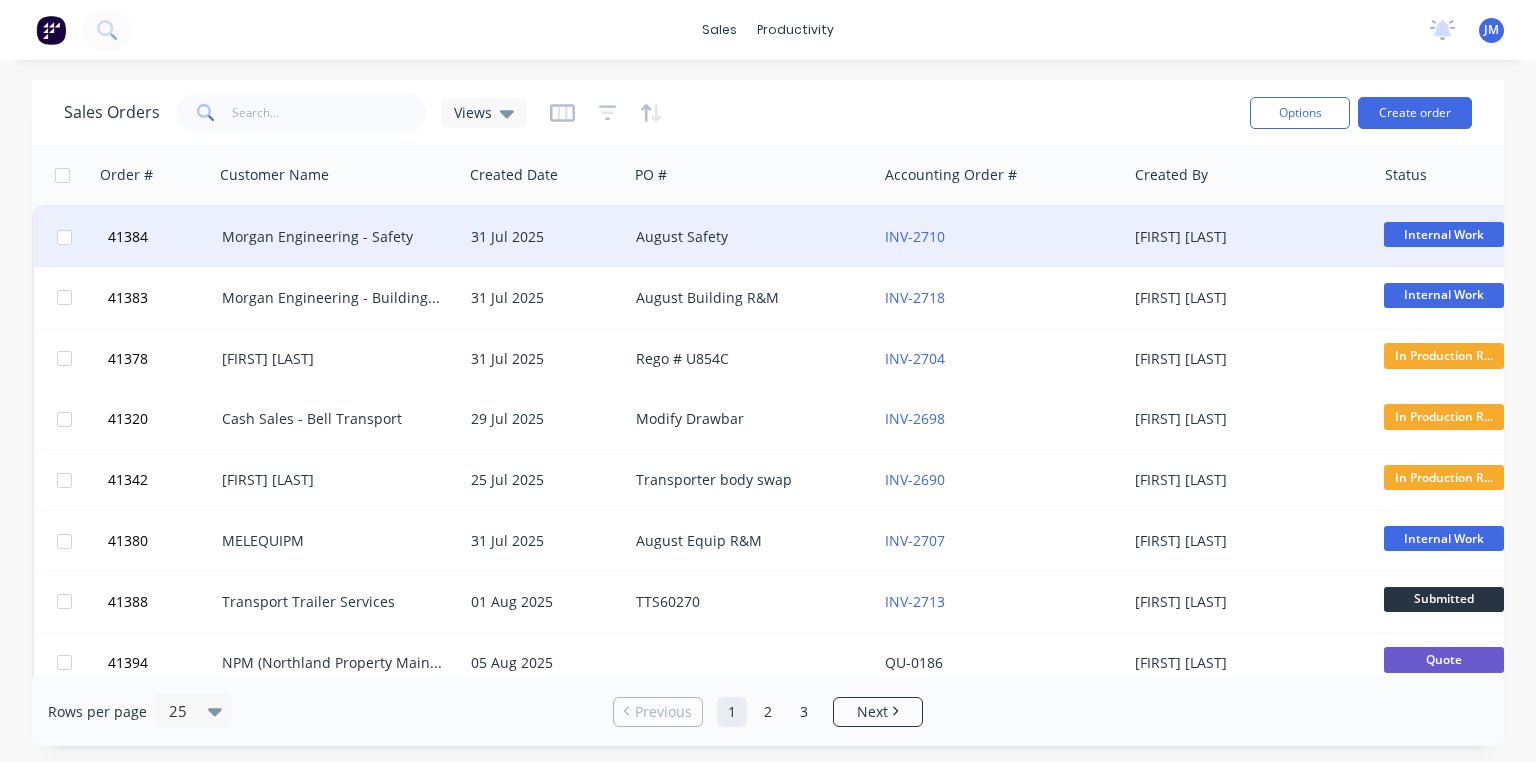 click on "Morgan Engineering - Safety" at bounding box center [333, 237] 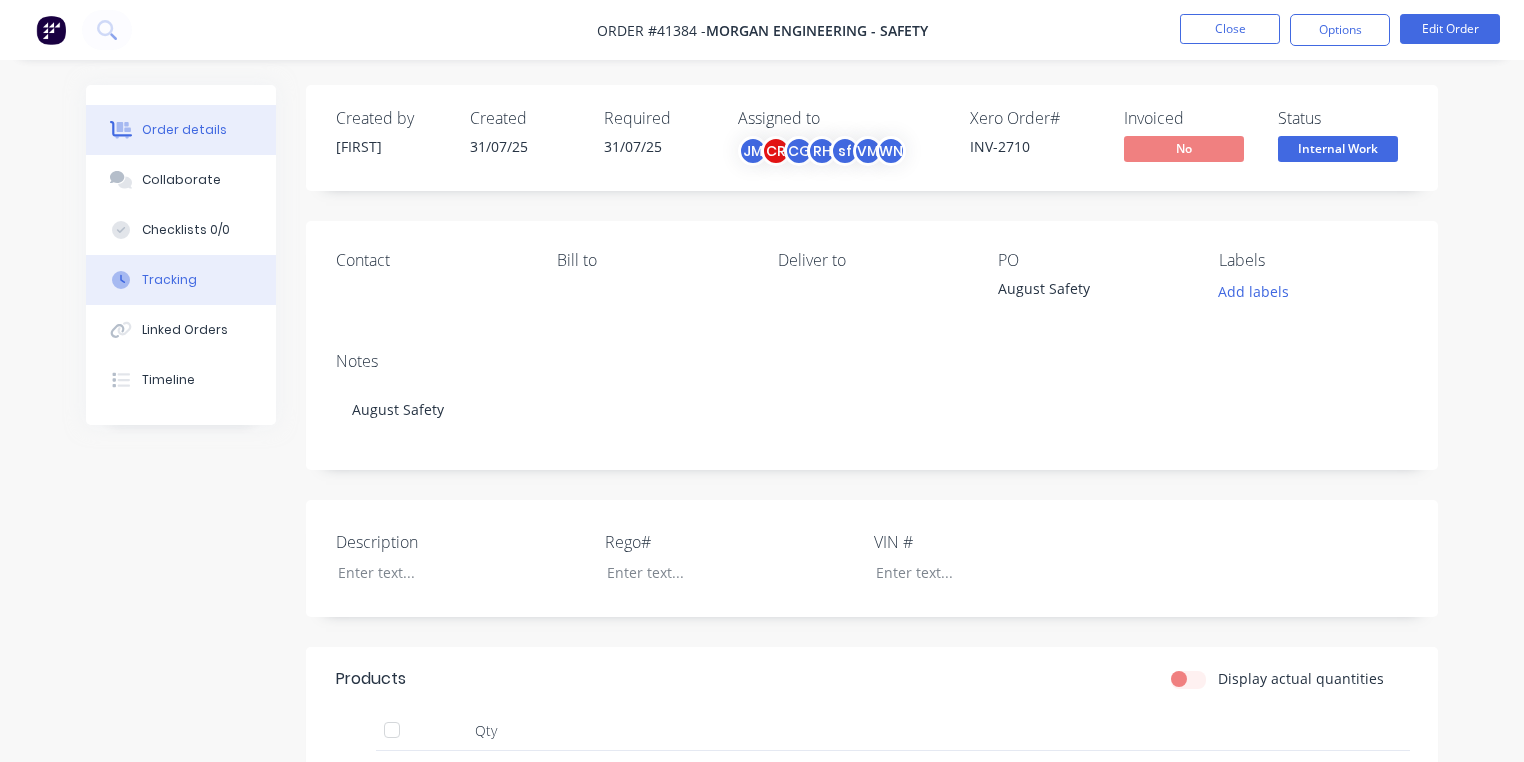 click on "Tracking" at bounding box center (181, 280) 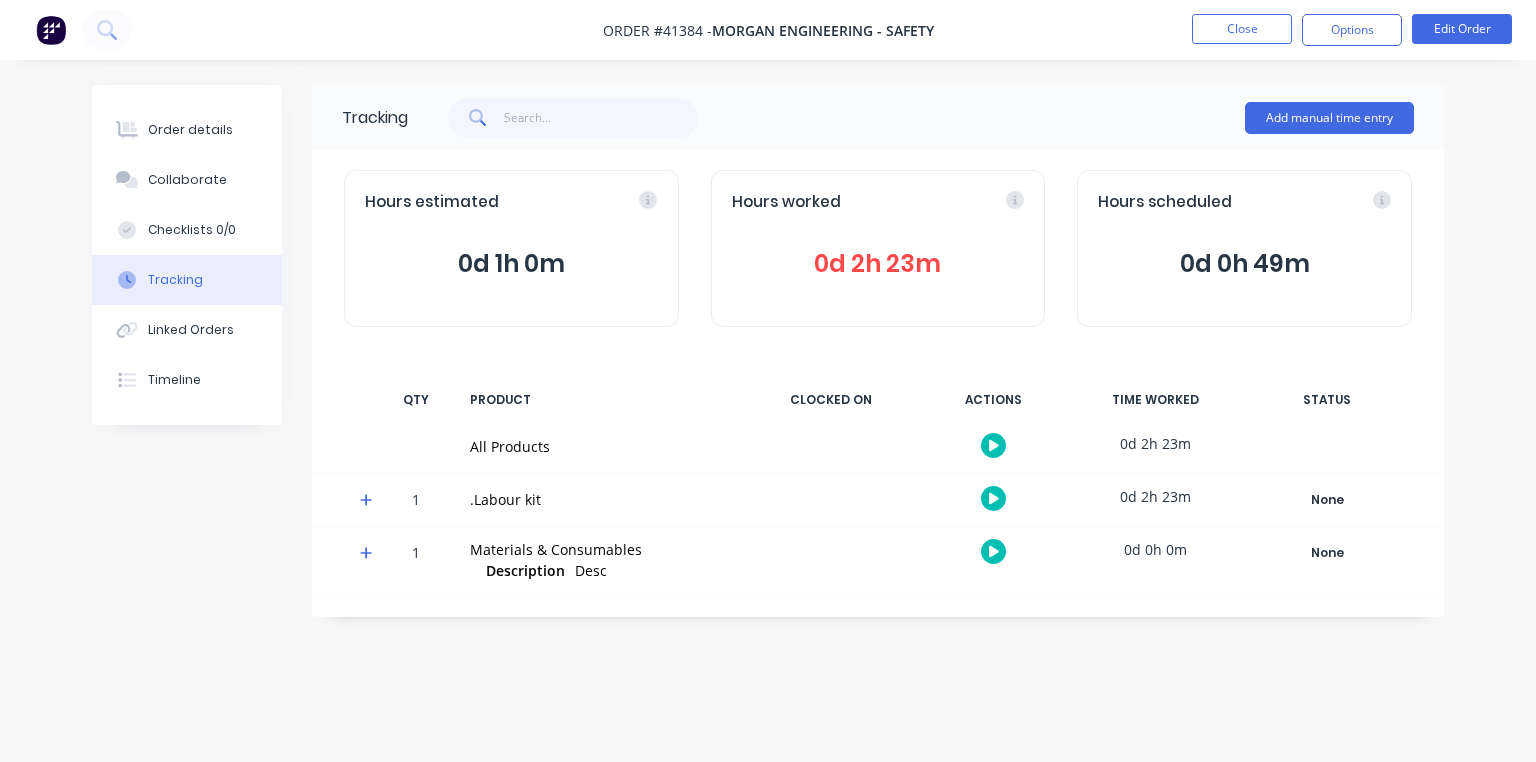 click 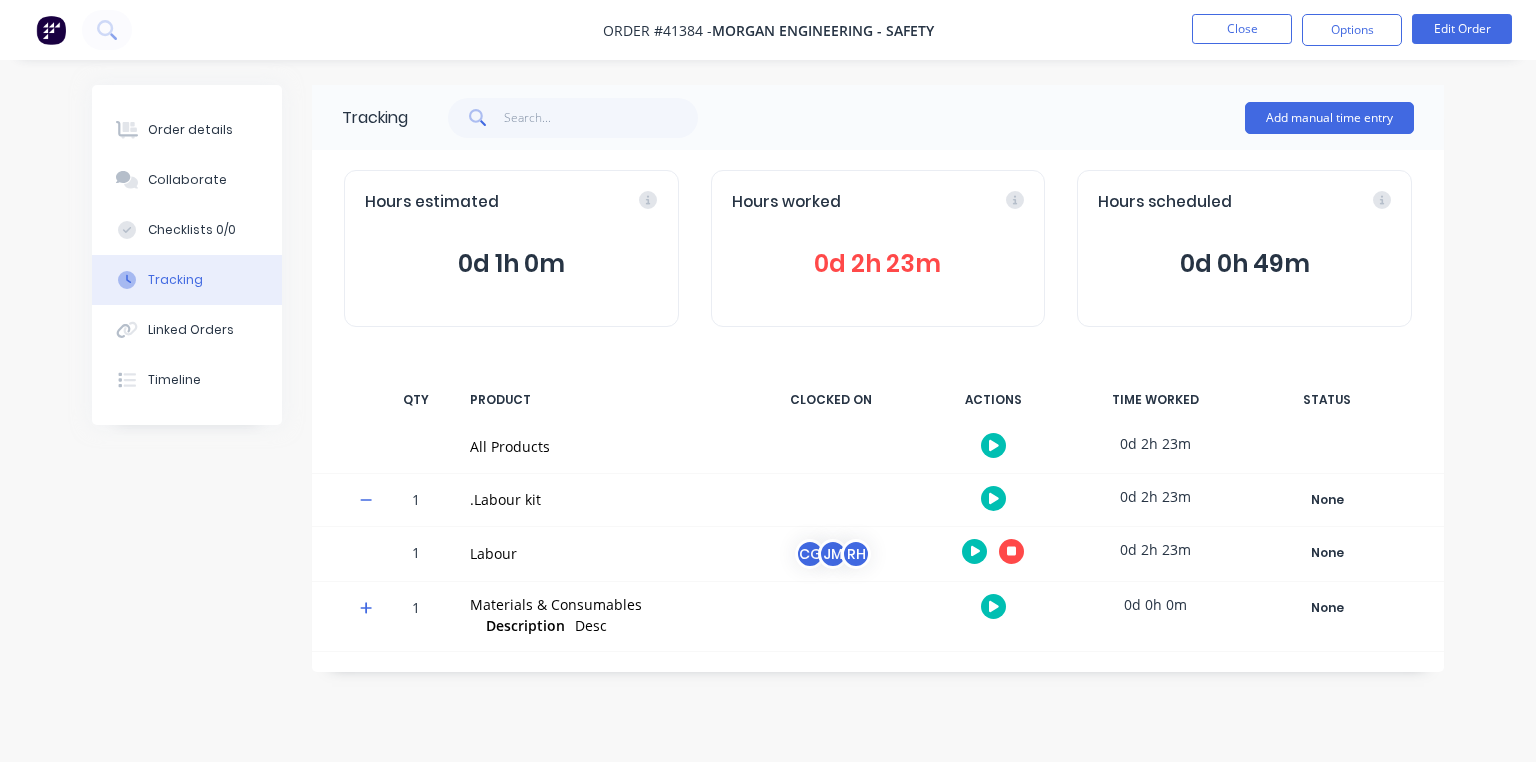 click 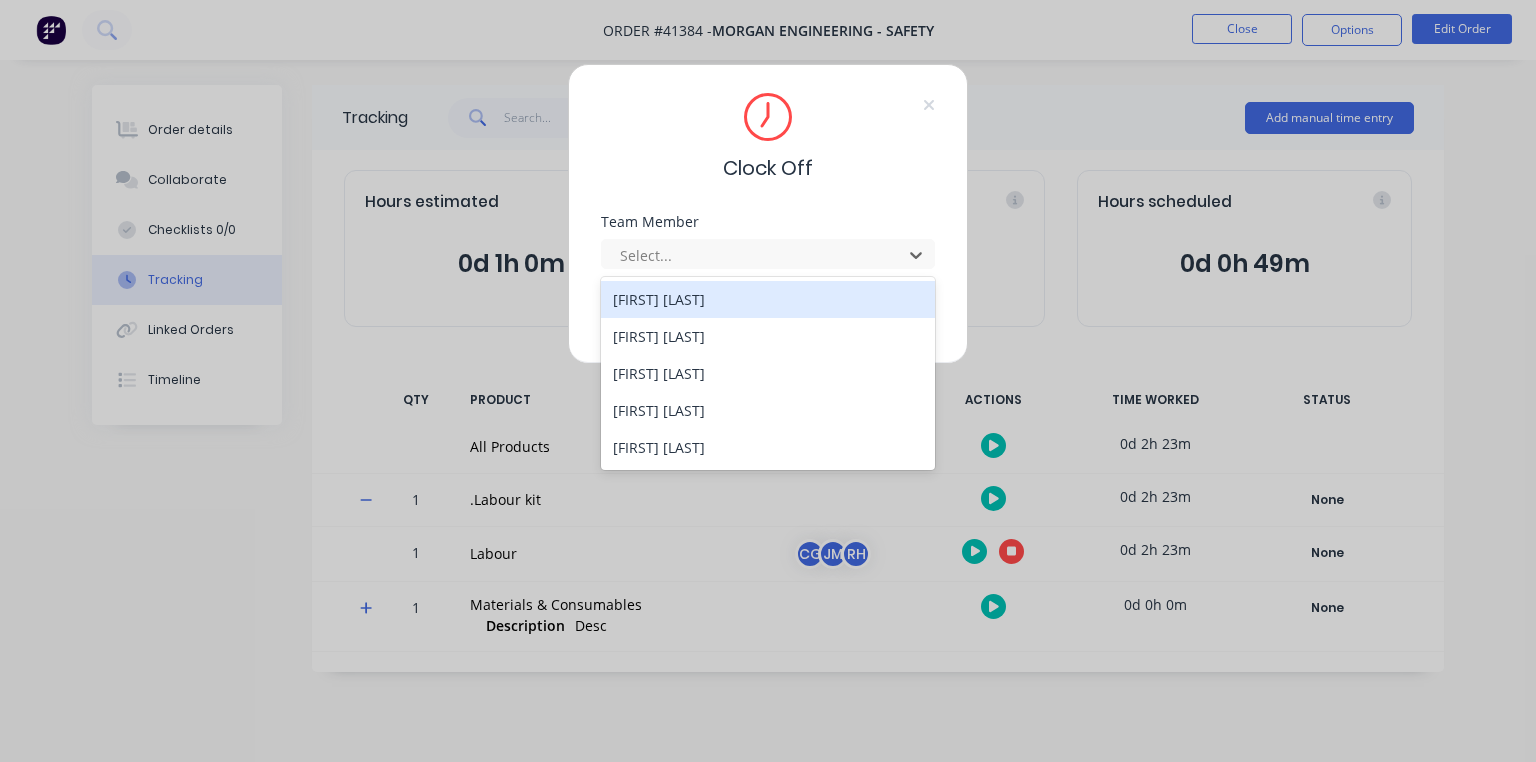 click on "[FIRST] [LAST]" at bounding box center [768, 373] 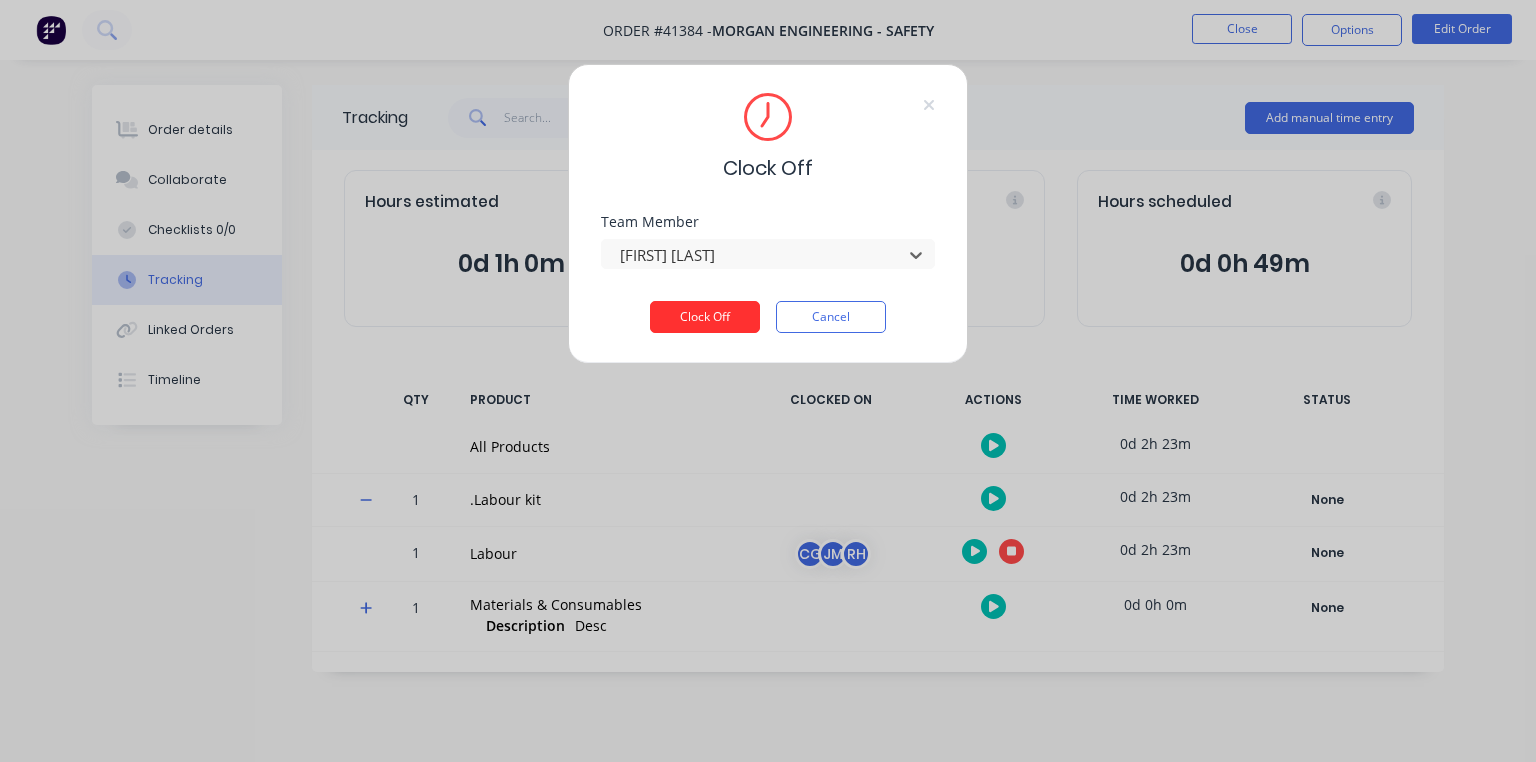 click on "Clock Off" at bounding box center (705, 317) 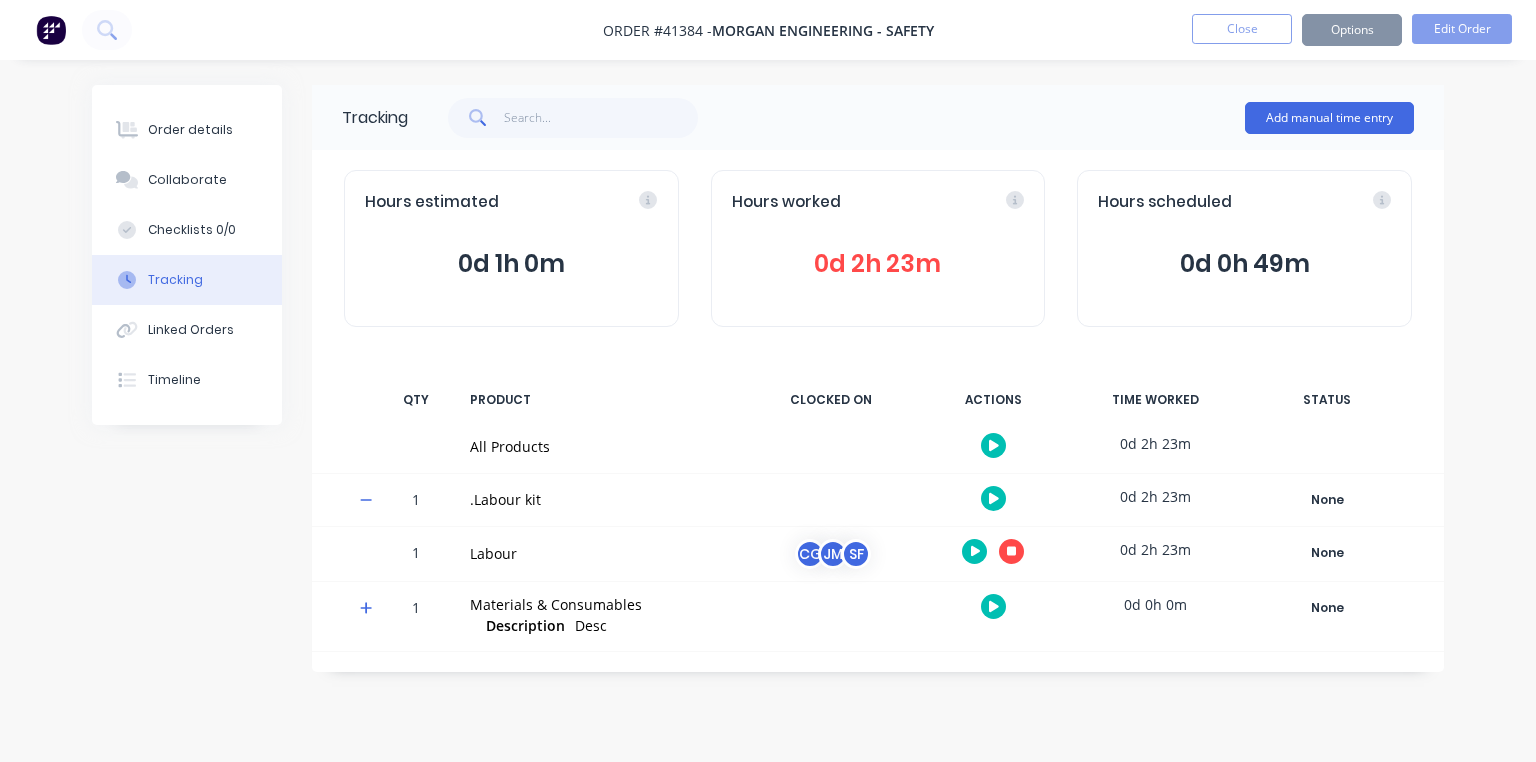 click at bounding box center (51, 30) 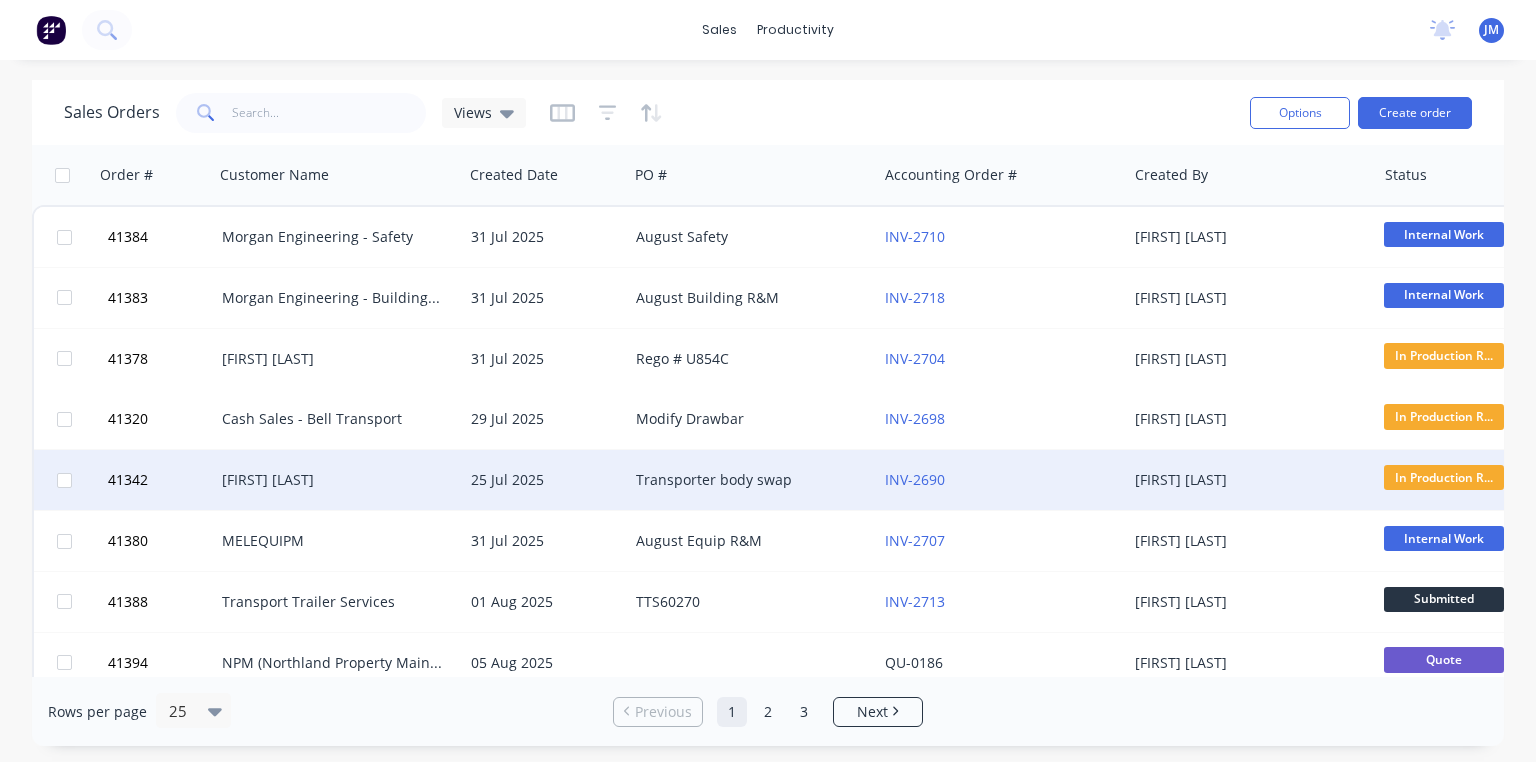 click on "[FIRST] [LAST]" at bounding box center (333, 480) 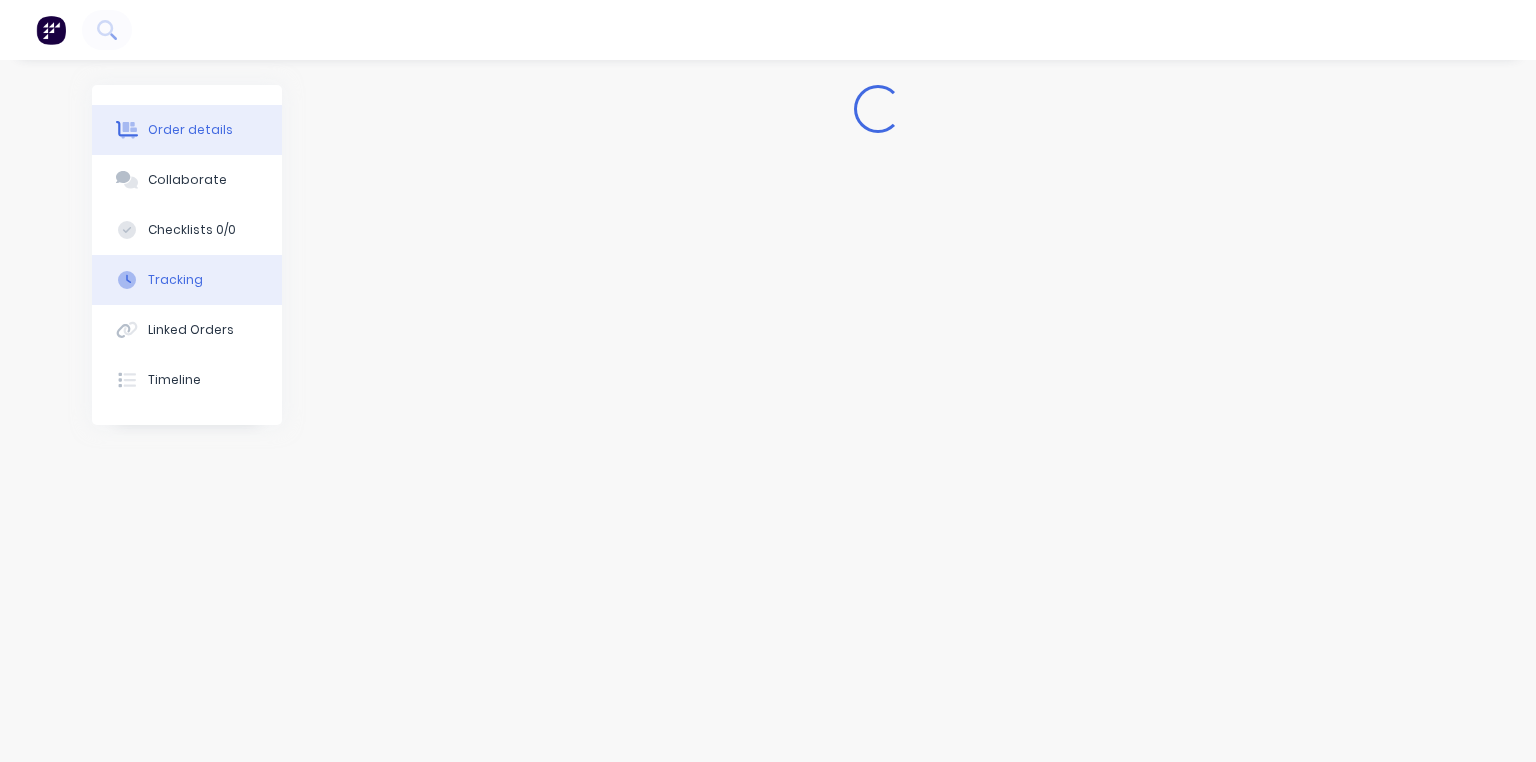 click on "Tracking" at bounding box center (187, 280) 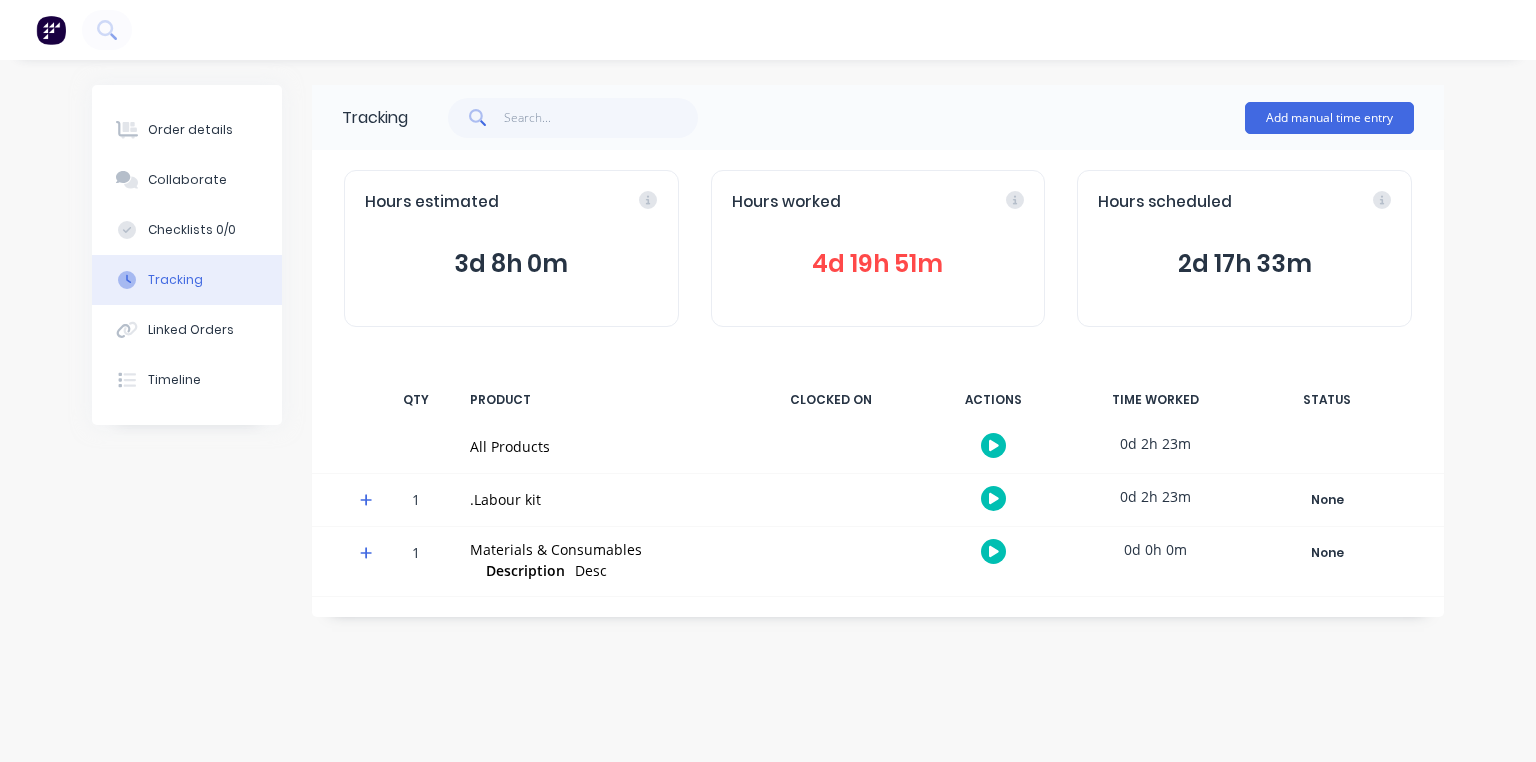click 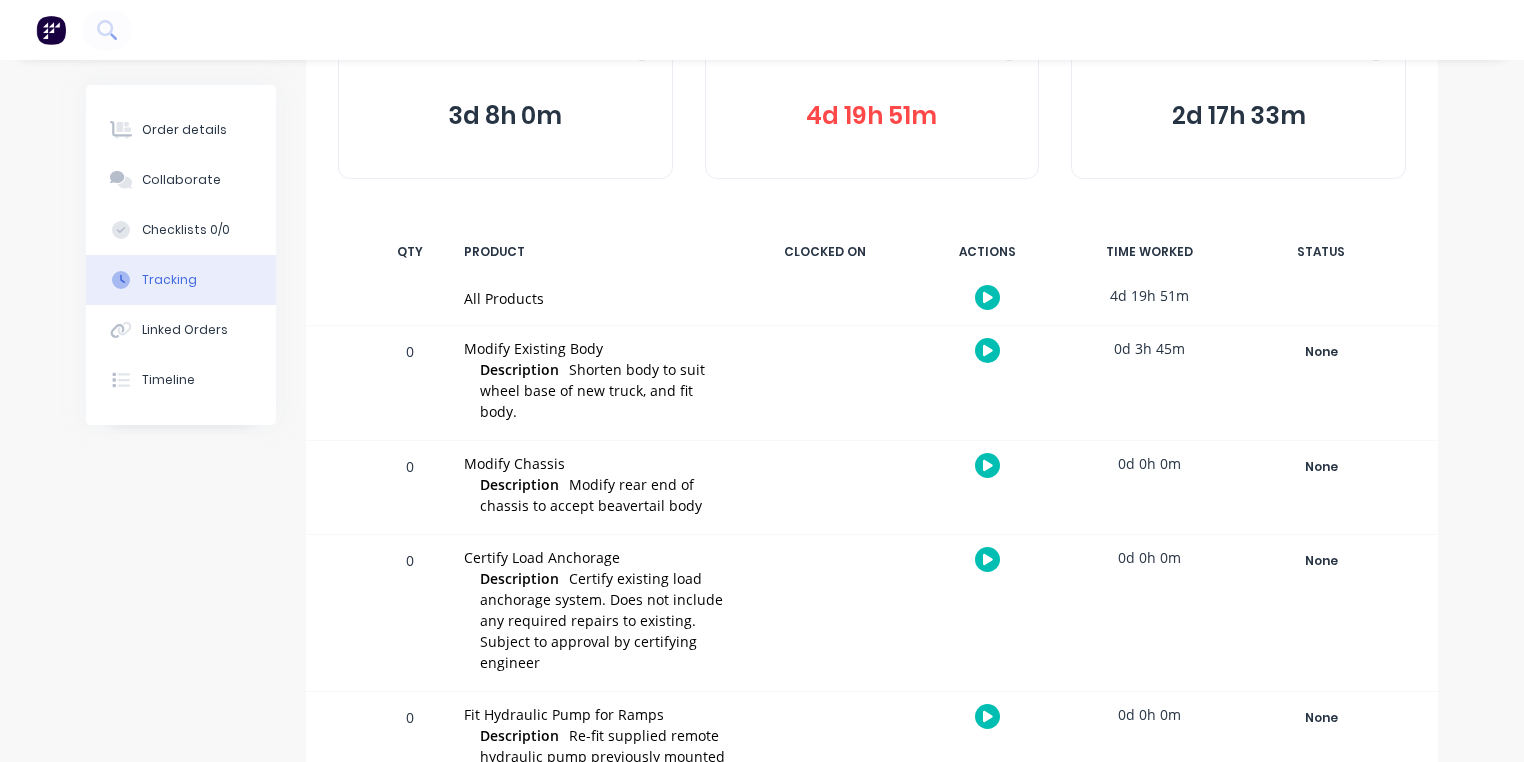 scroll, scrollTop: 471, scrollLeft: 0, axis: vertical 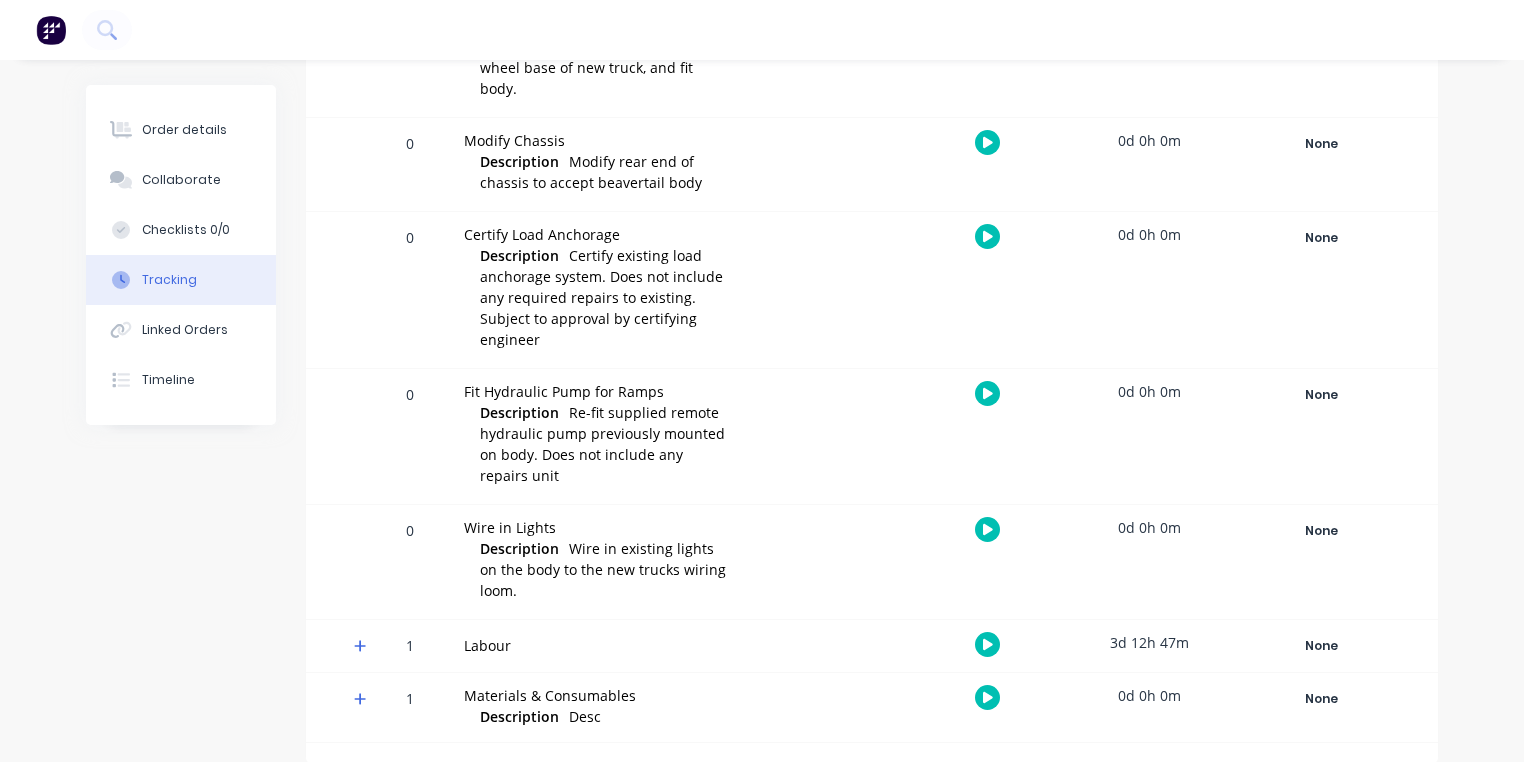 click 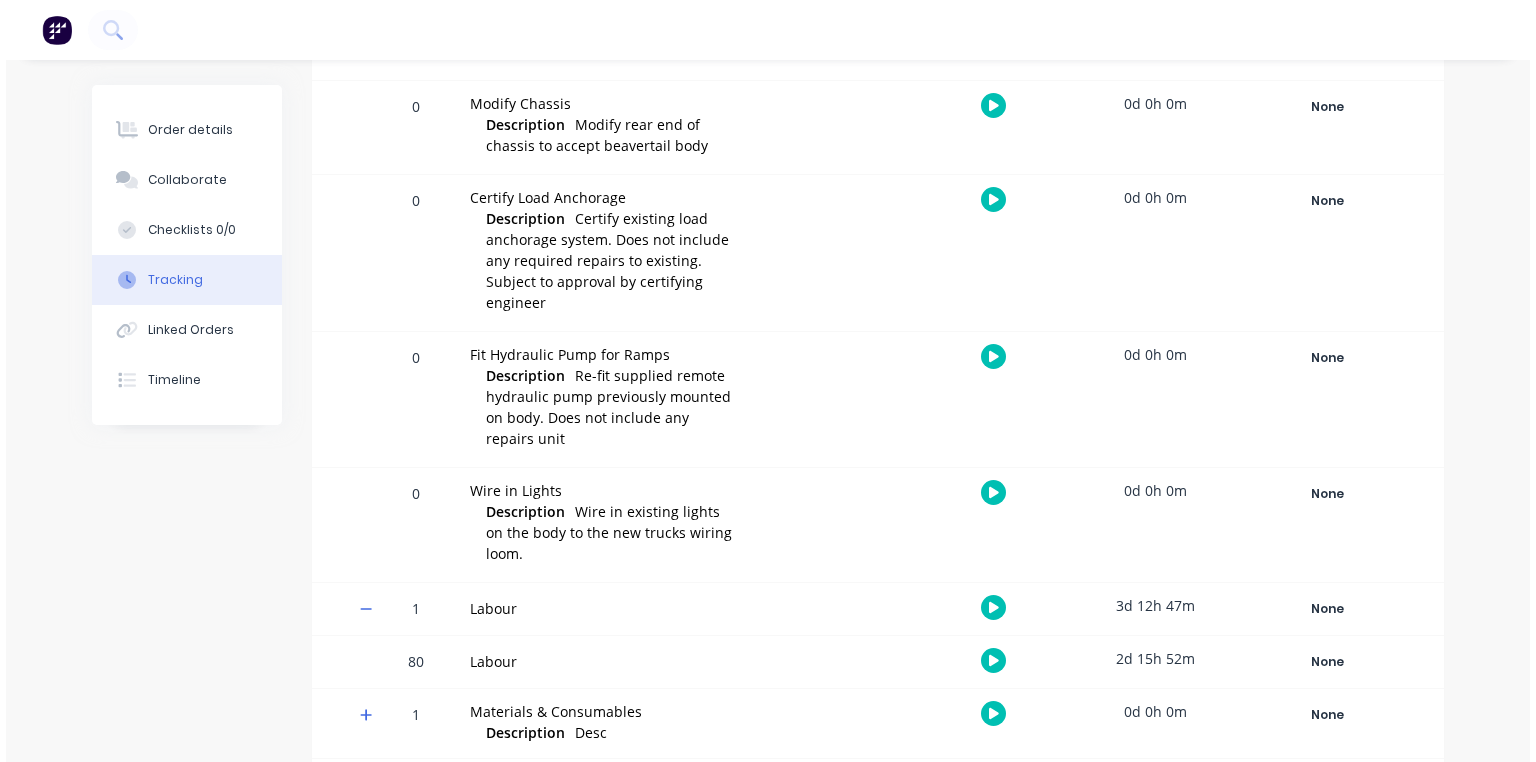 scroll, scrollTop: 524, scrollLeft: 0, axis: vertical 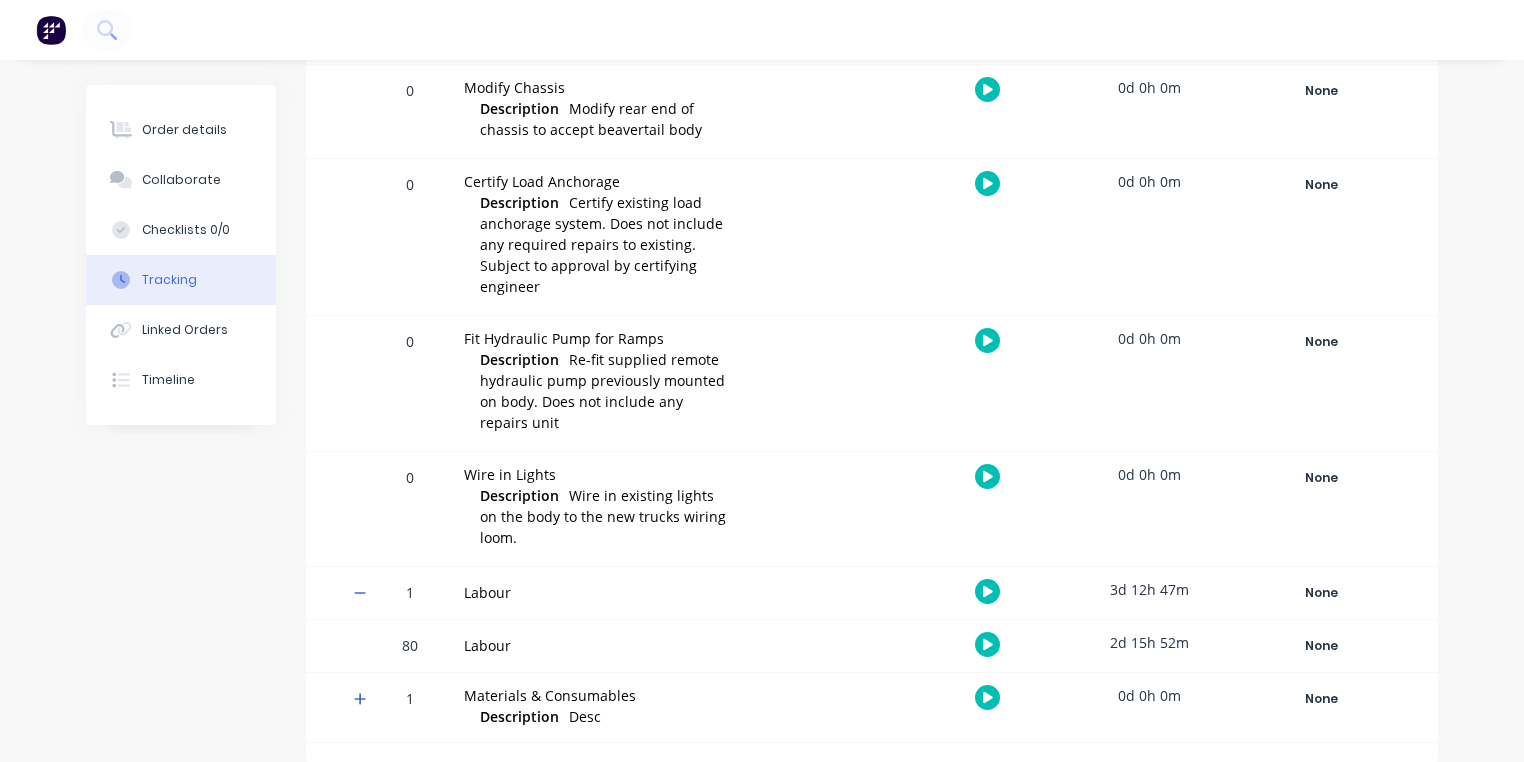 click 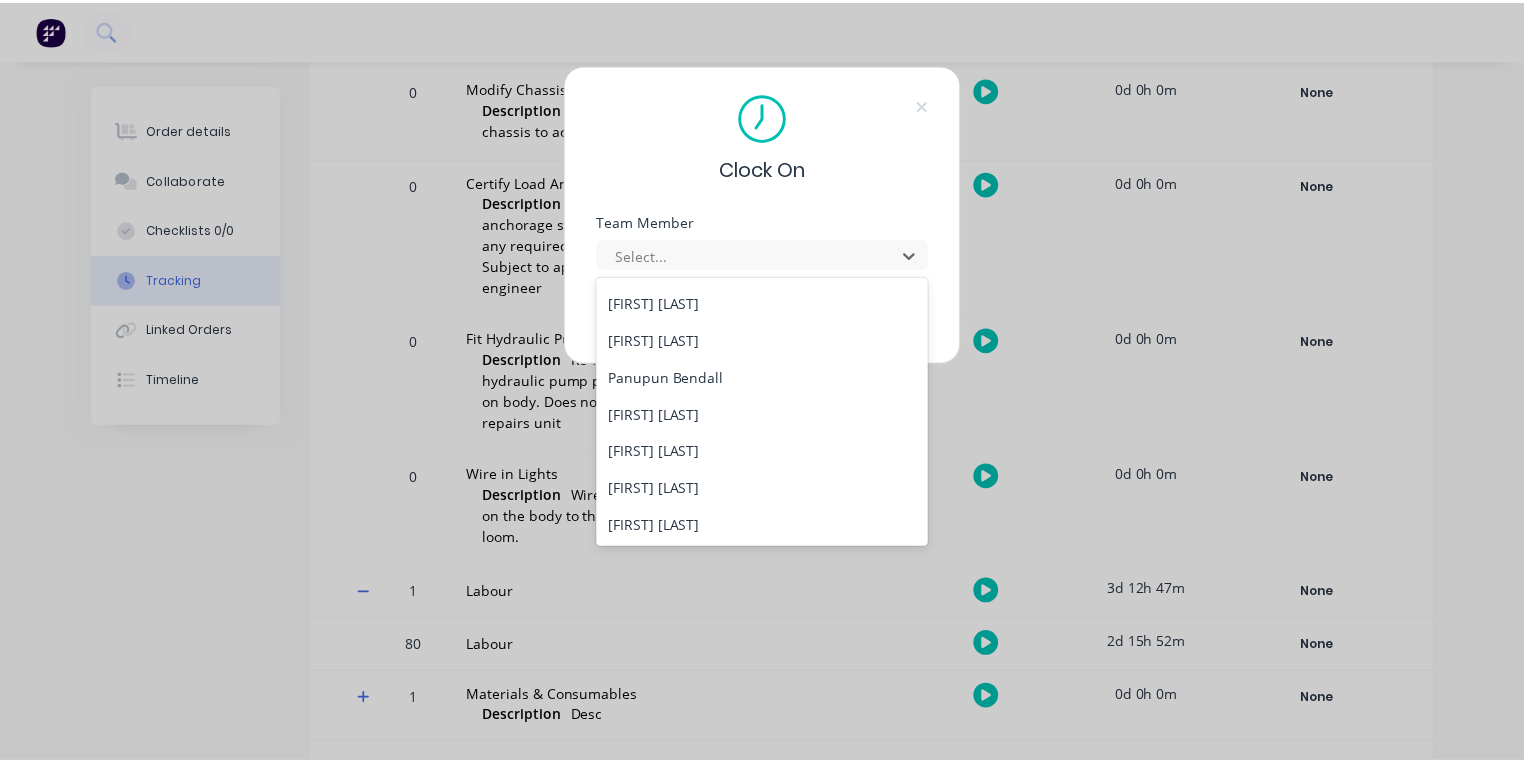 scroll, scrollTop: 292, scrollLeft: 0, axis: vertical 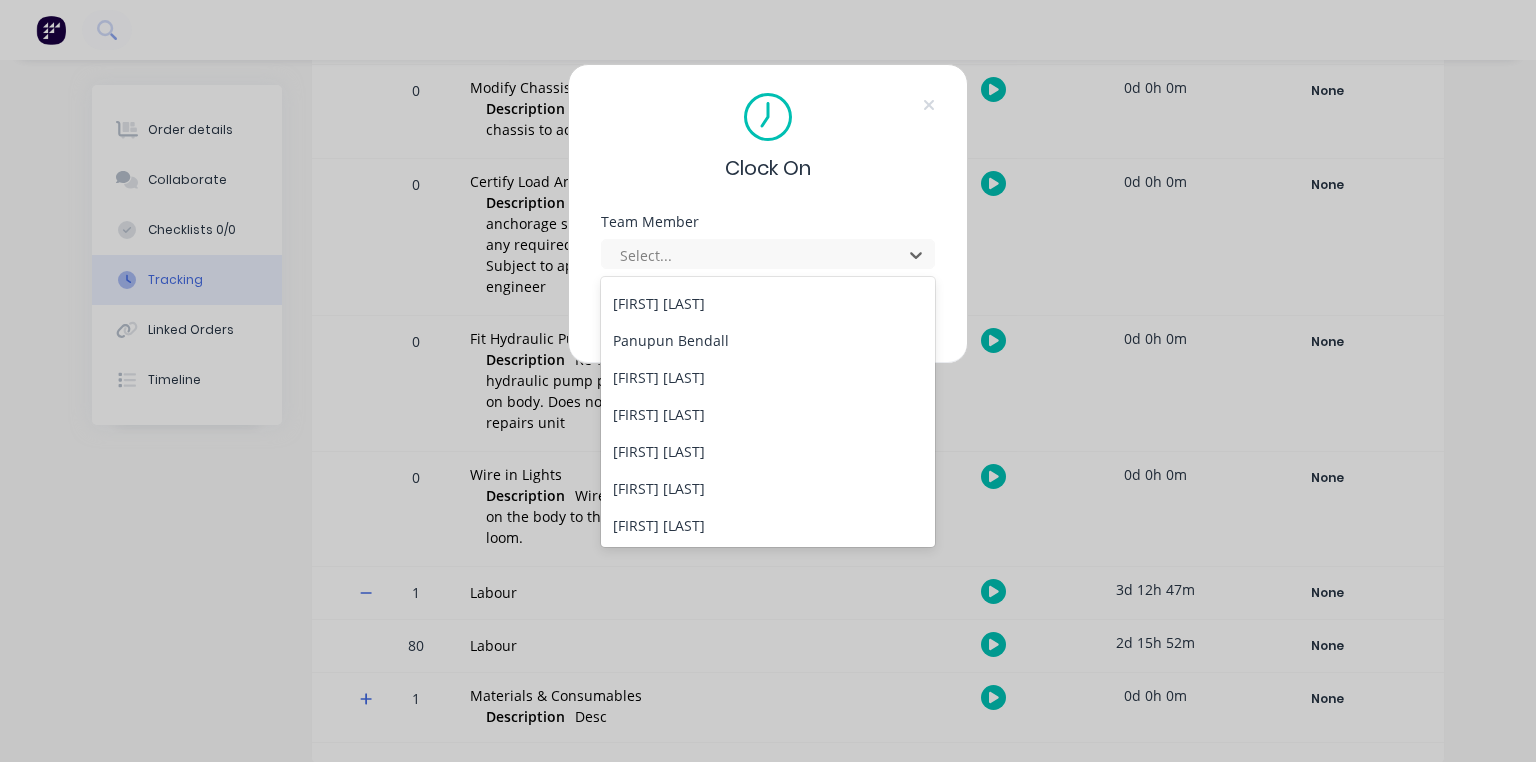 click on "[FIRST] [LAST]" at bounding box center (768, 377) 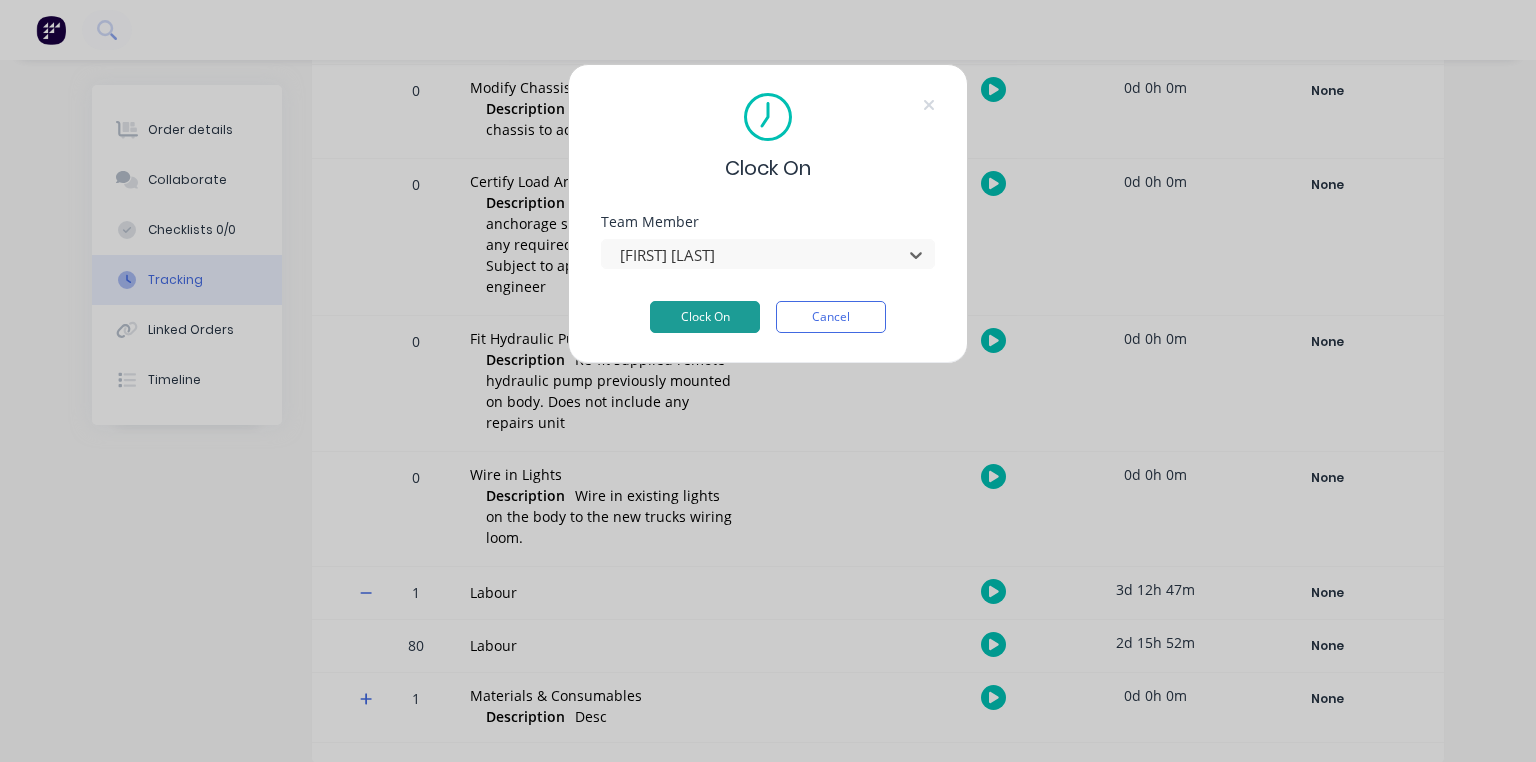 click on "Clock On" at bounding box center [705, 317] 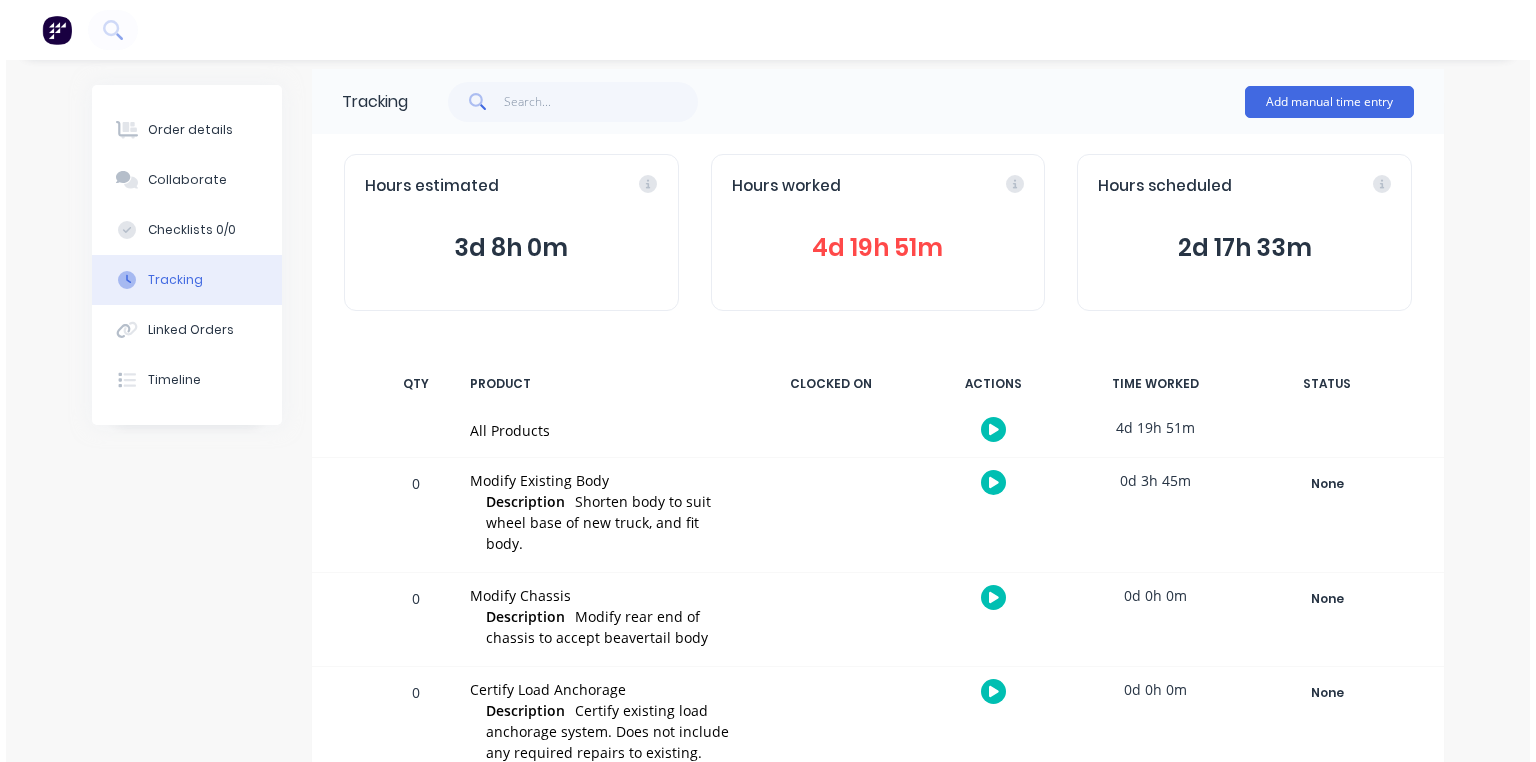 scroll, scrollTop: 0, scrollLeft: 0, axis: both 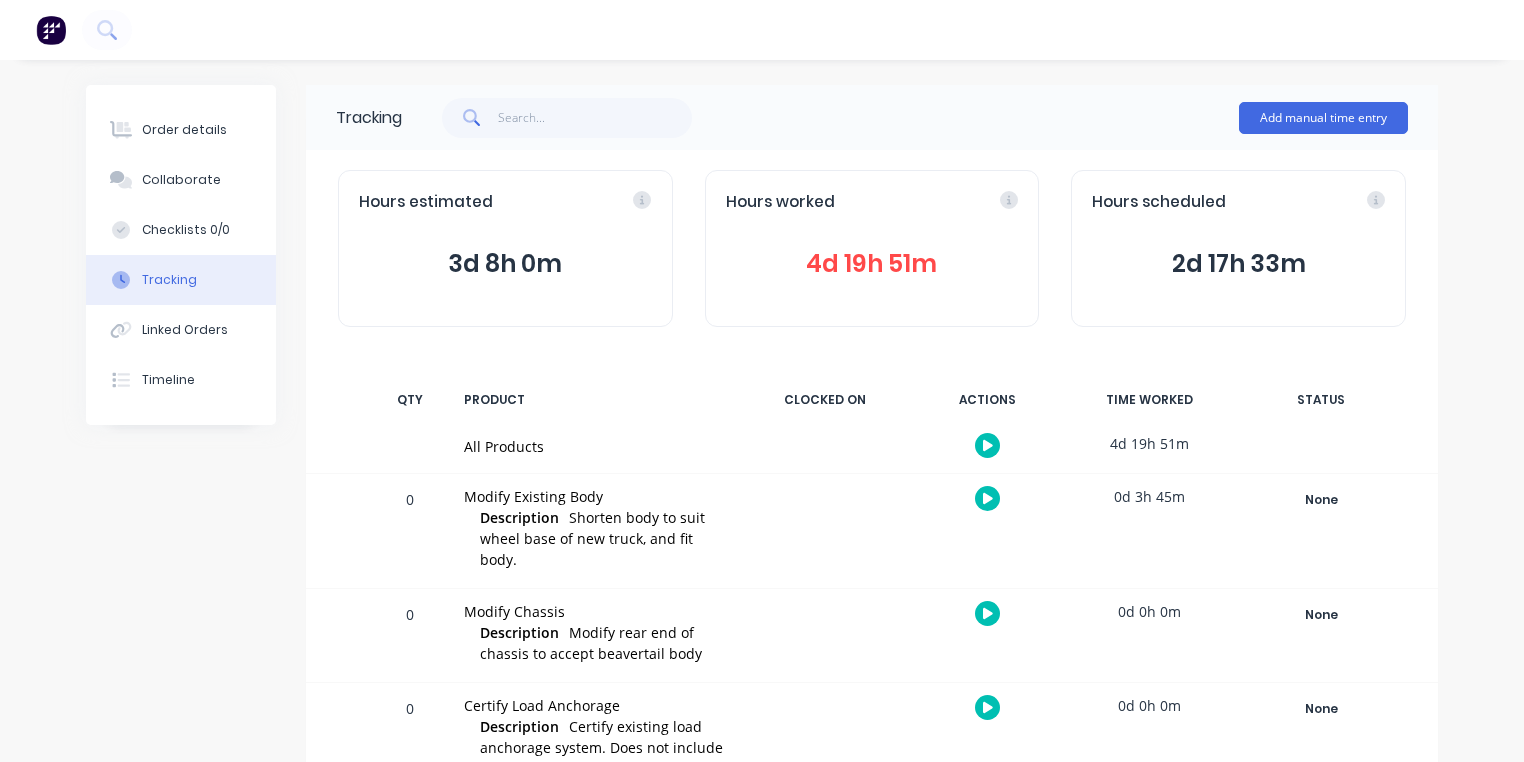 click at bounding box center (51, 30) 